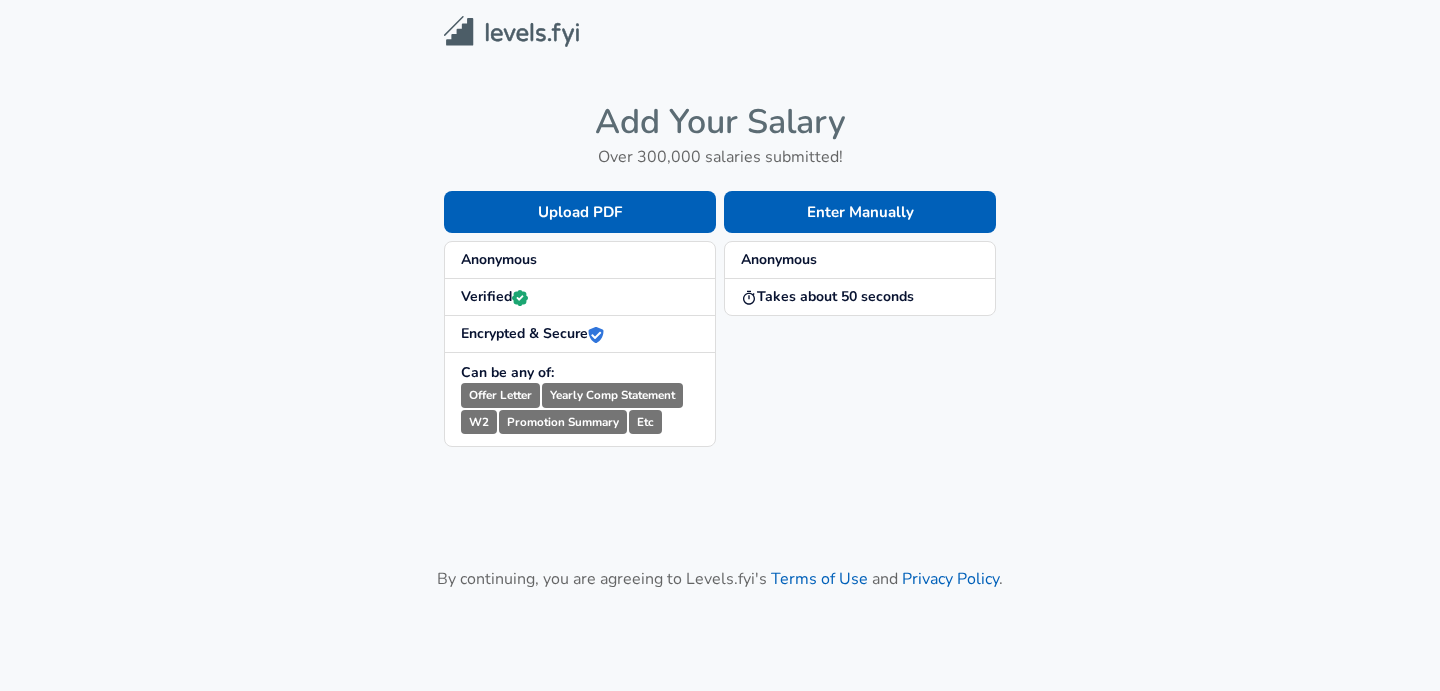 scroll, scrollTop: 0, scrollLeft: 0, axis: both 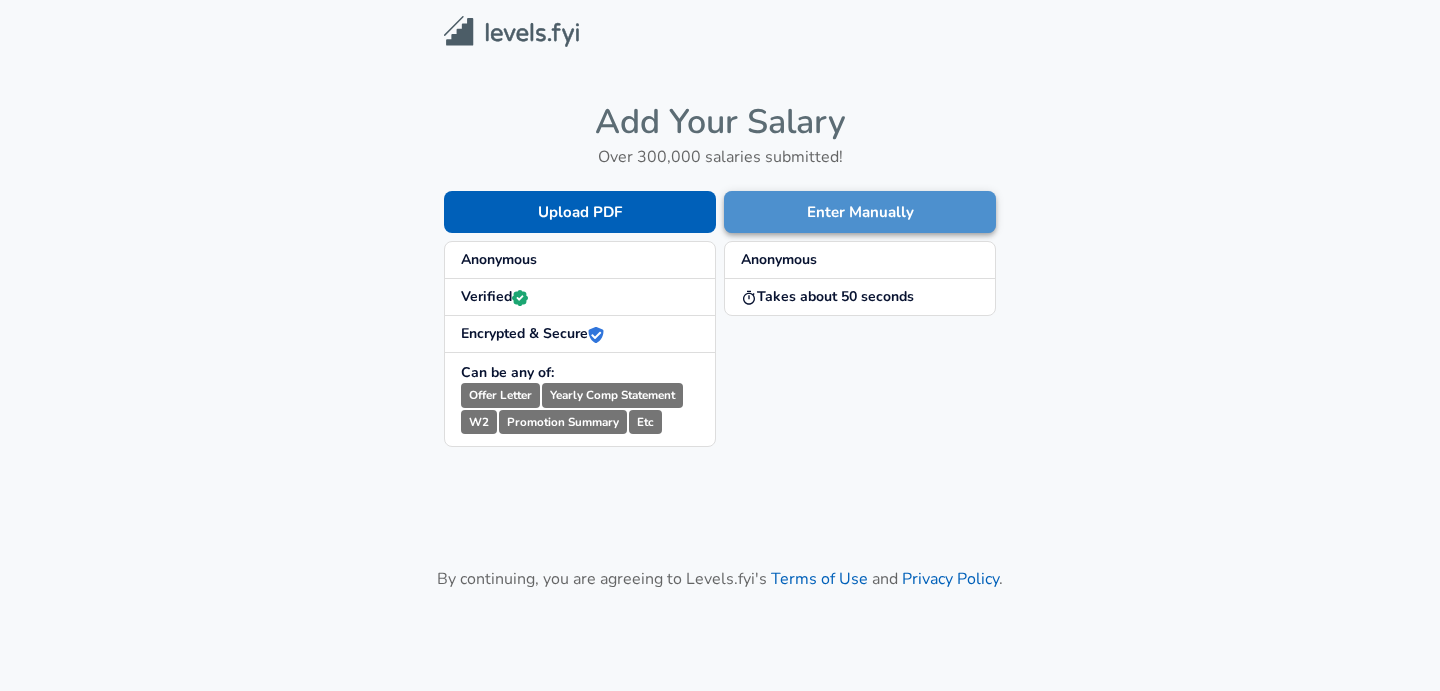 click on "Enter Manually" at bounding box center [860, 212] 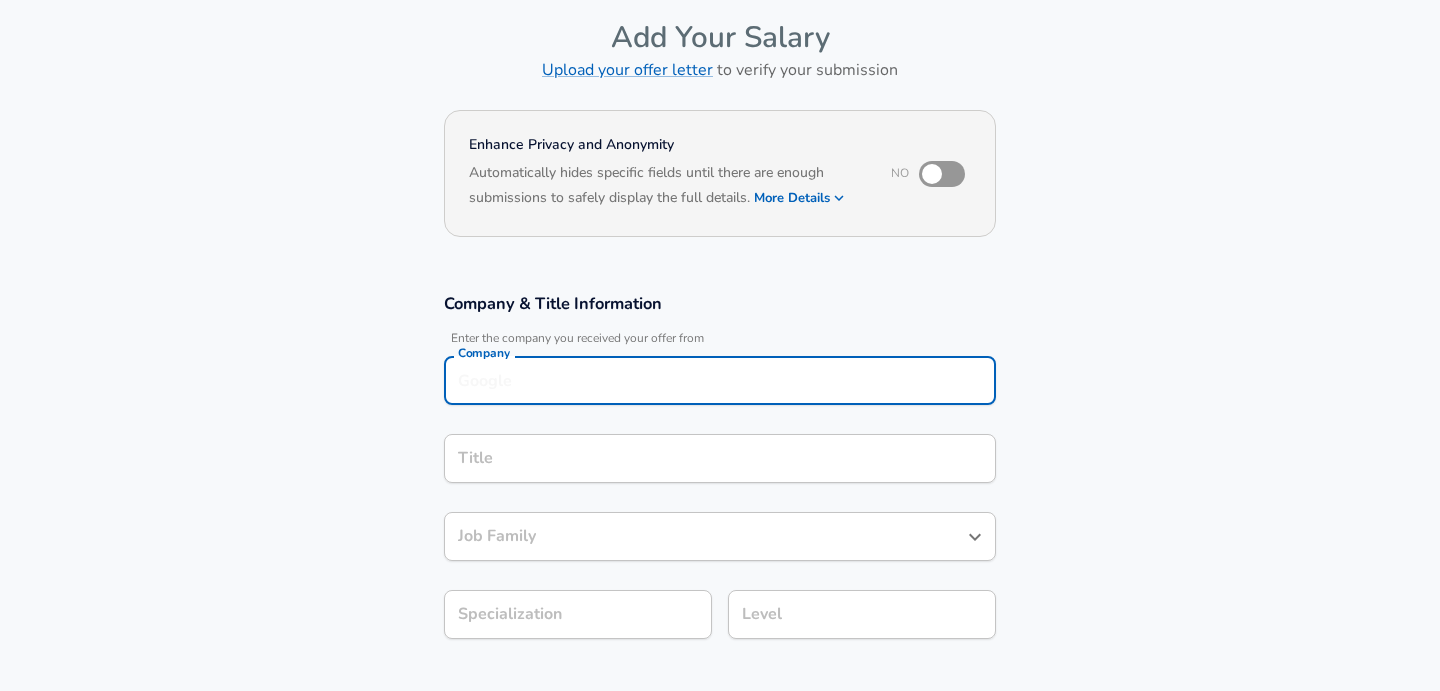 scroll, scrollTop: 107, scrollLeft: 0, axis: vertical 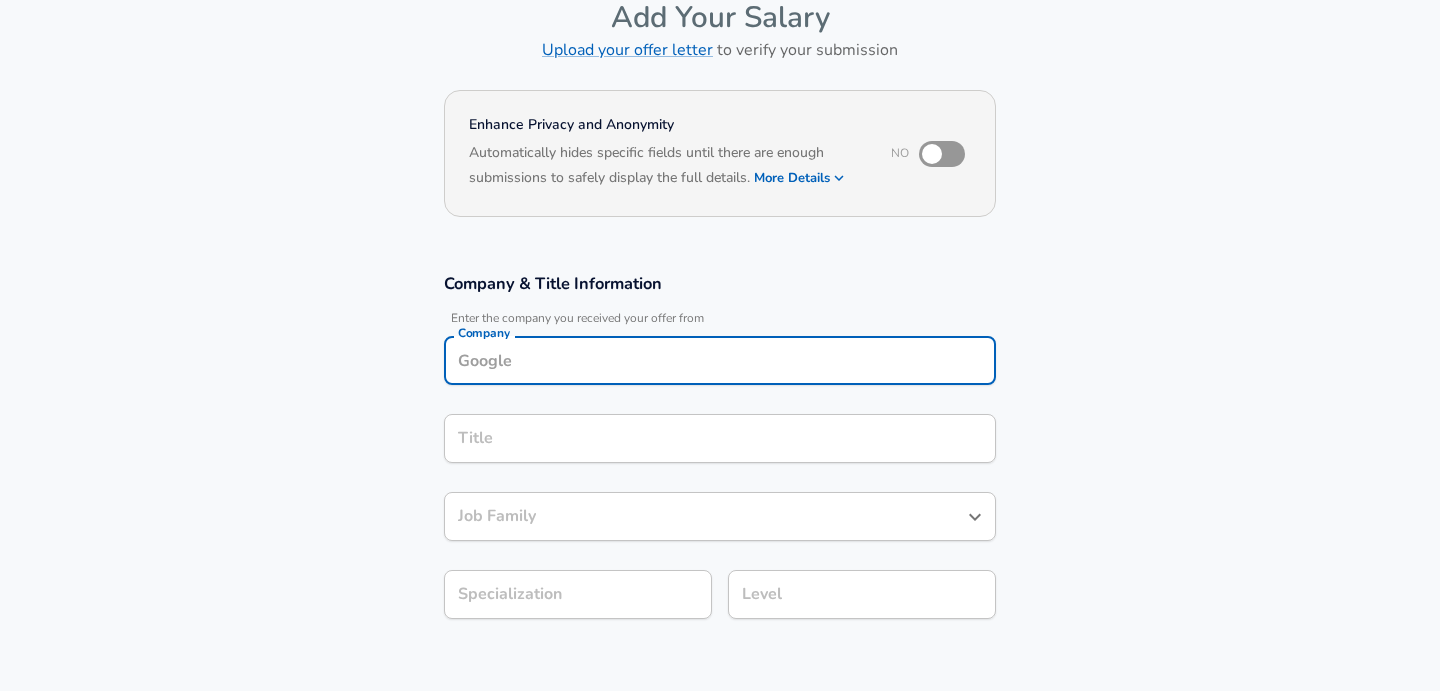 click on "Company" at bounding box center (720, 360) 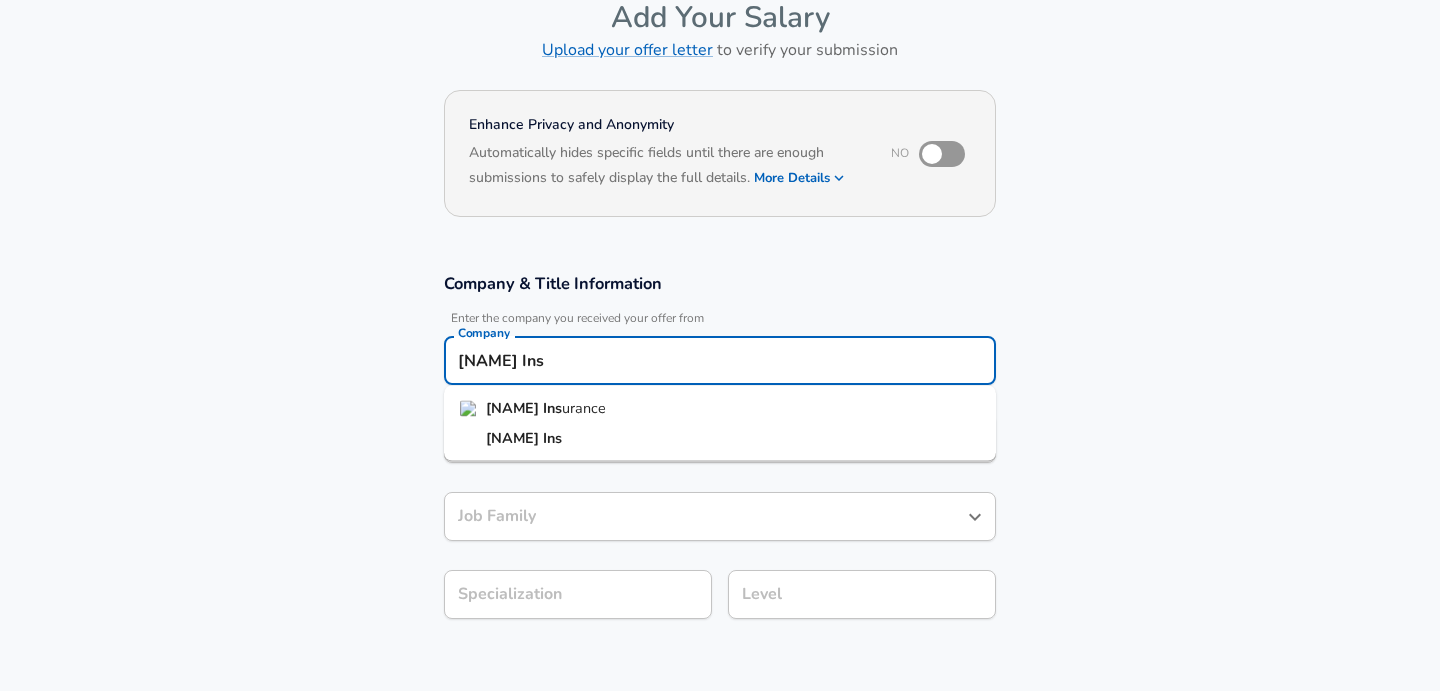 click on "[NAME]     Ins urance" at bounding box center [720, 409] 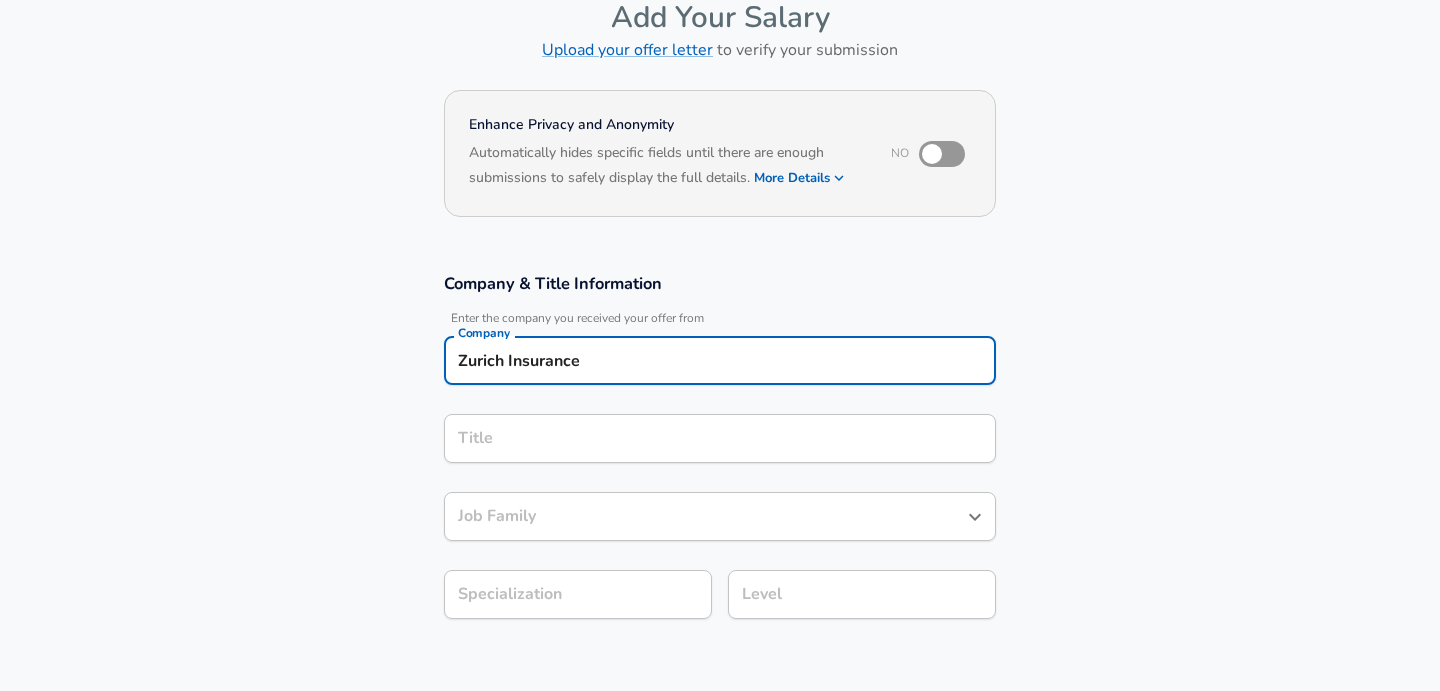 type on "Zurich Insurance" 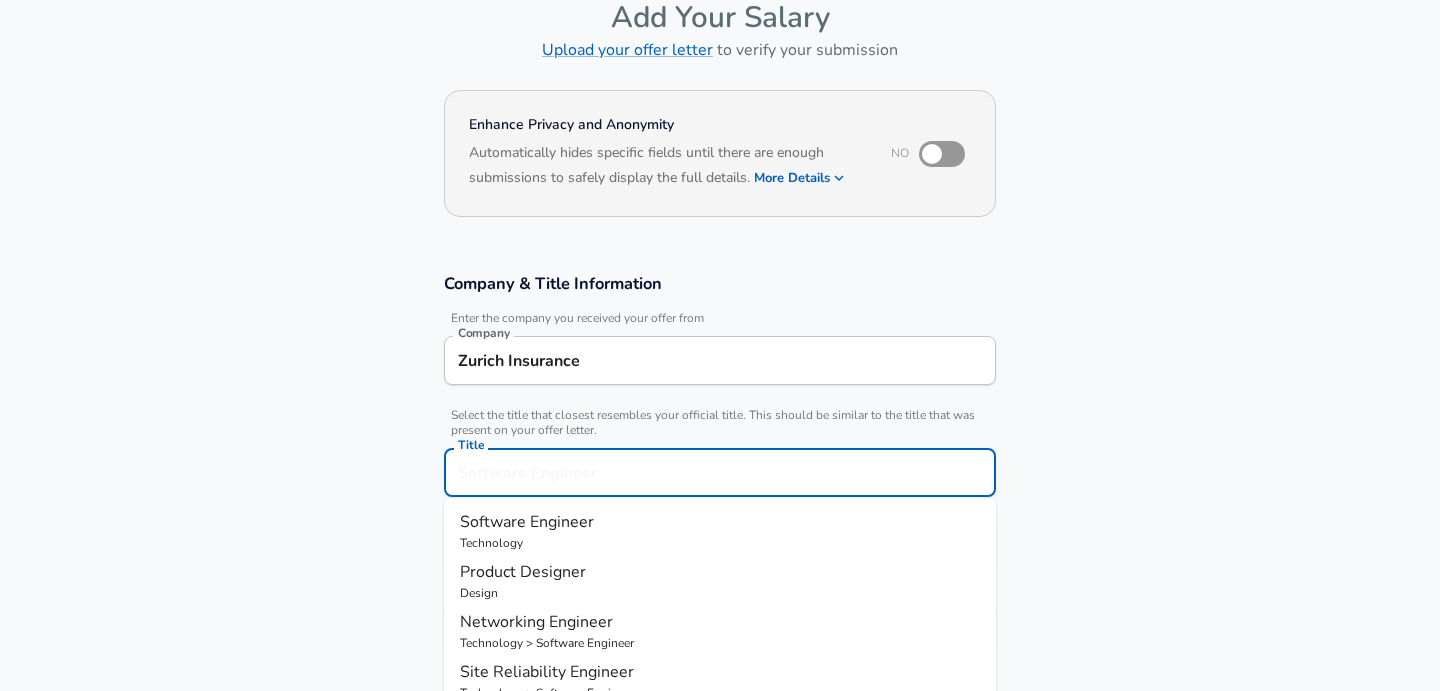 scroll, scrollTop: 147, scrollLeft: 0, axis: vertical 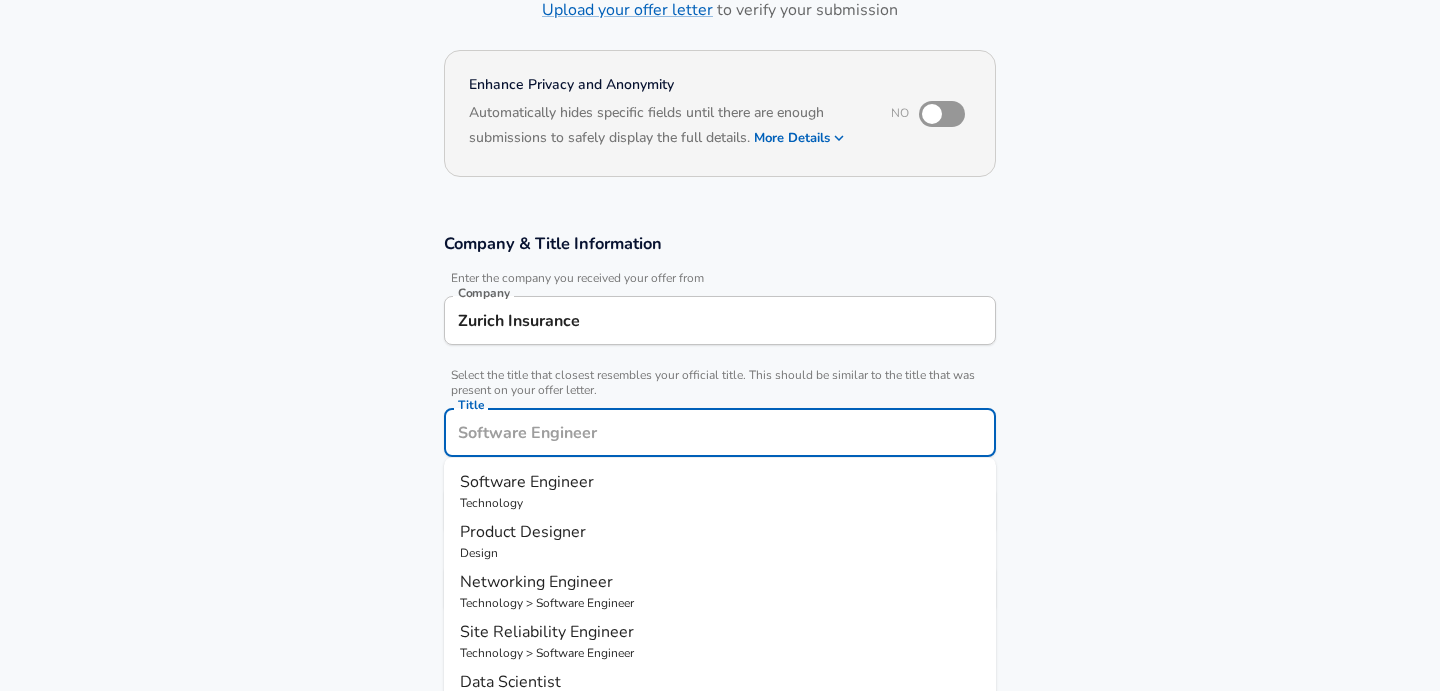 click on "Title" at bounding box center (720, 432) 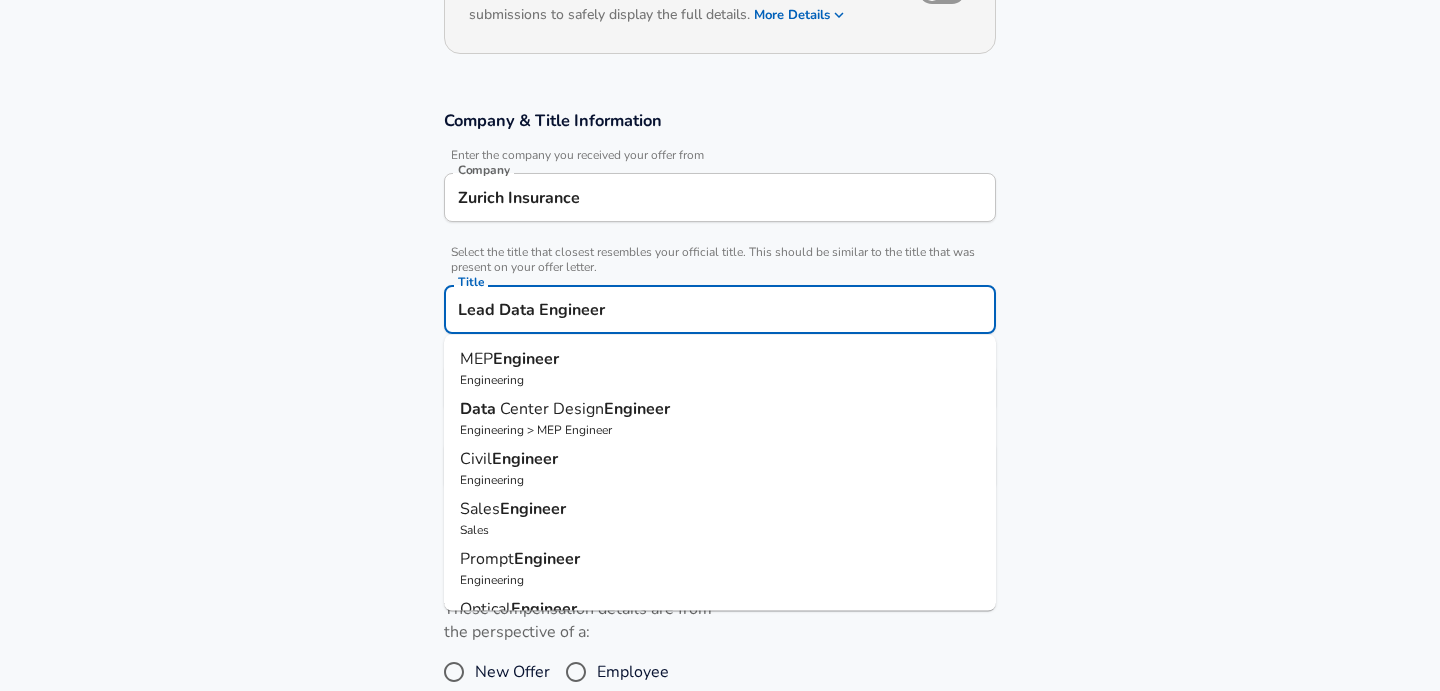 scroll, scrollTop: 268, scrollLeft: 0, axis: vertical 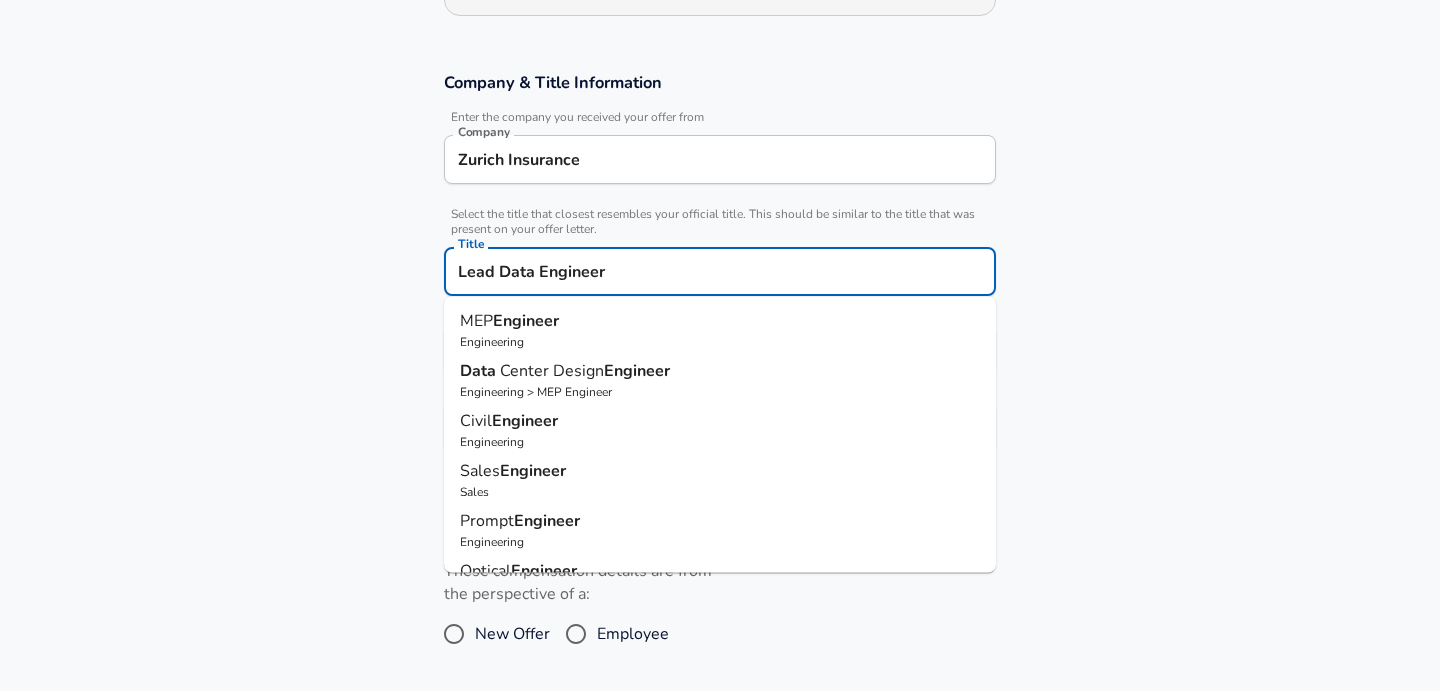 drag, startPoint x: 493, startPoint y: 271, endPoint x: 430, endPoint y: 271, distance: 63 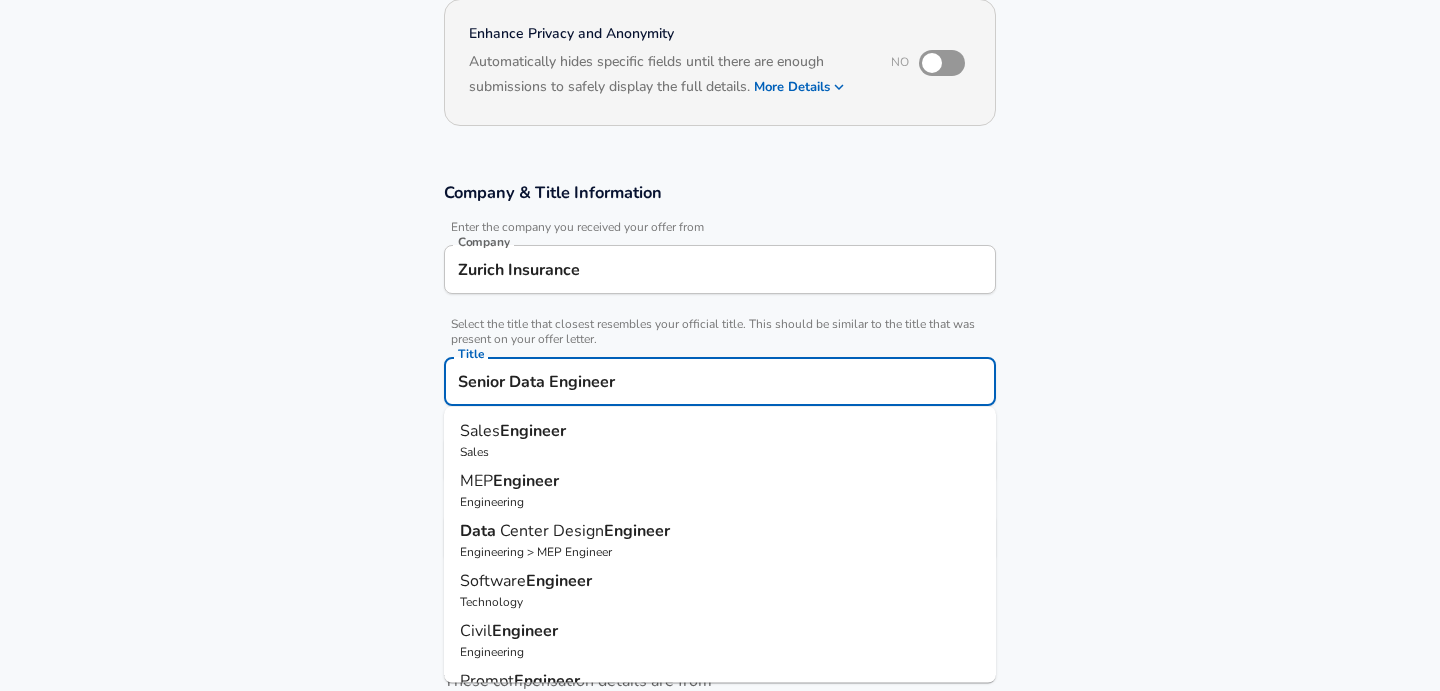 scroll, scrollTop: 265, scrollLeft: 0, axis: vertical 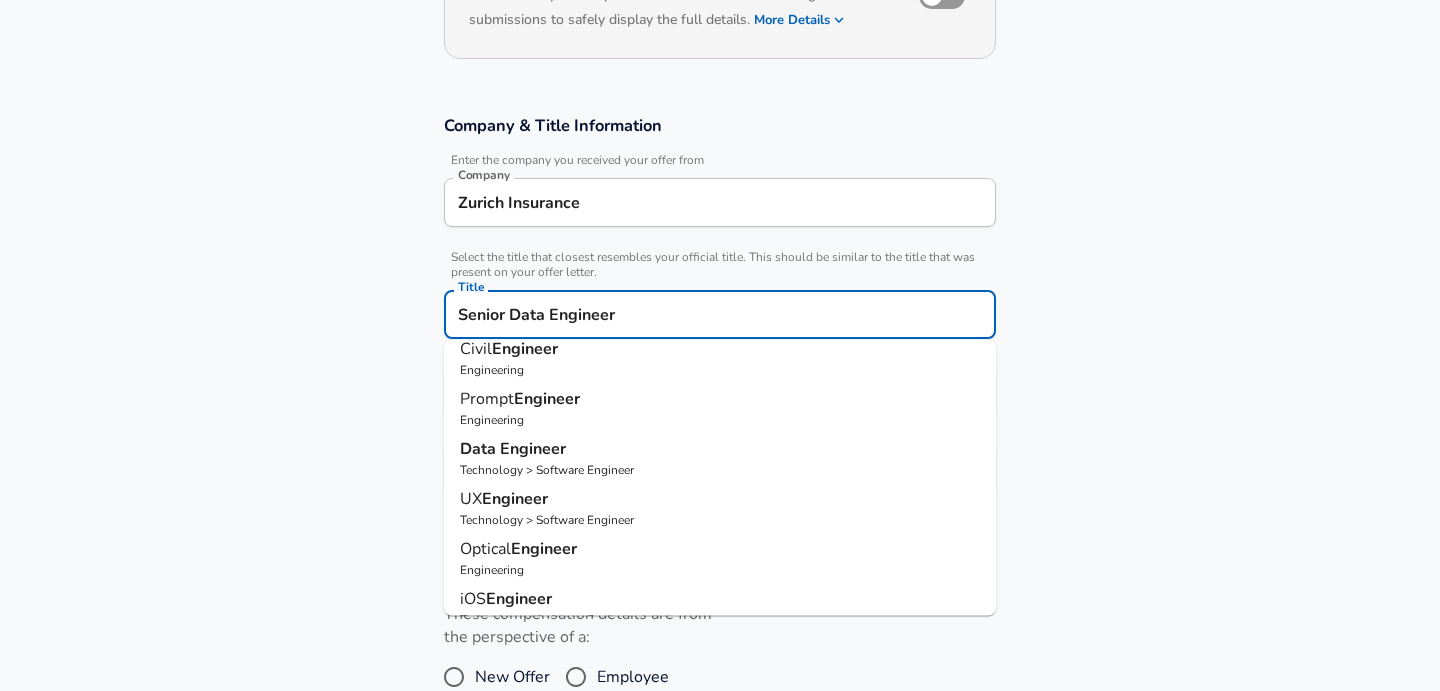 click on "Technology > Software Engineer" at bounding box center [720, 470] 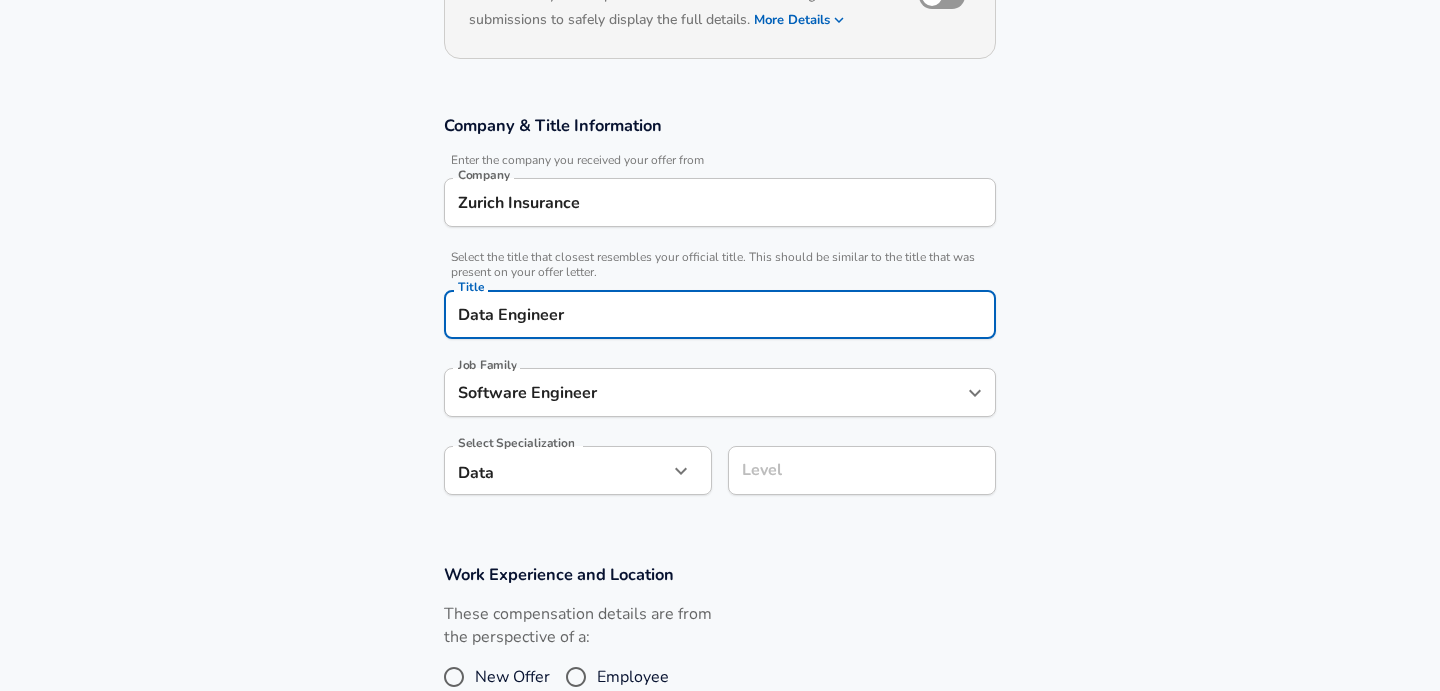 type on "Data Engineer" 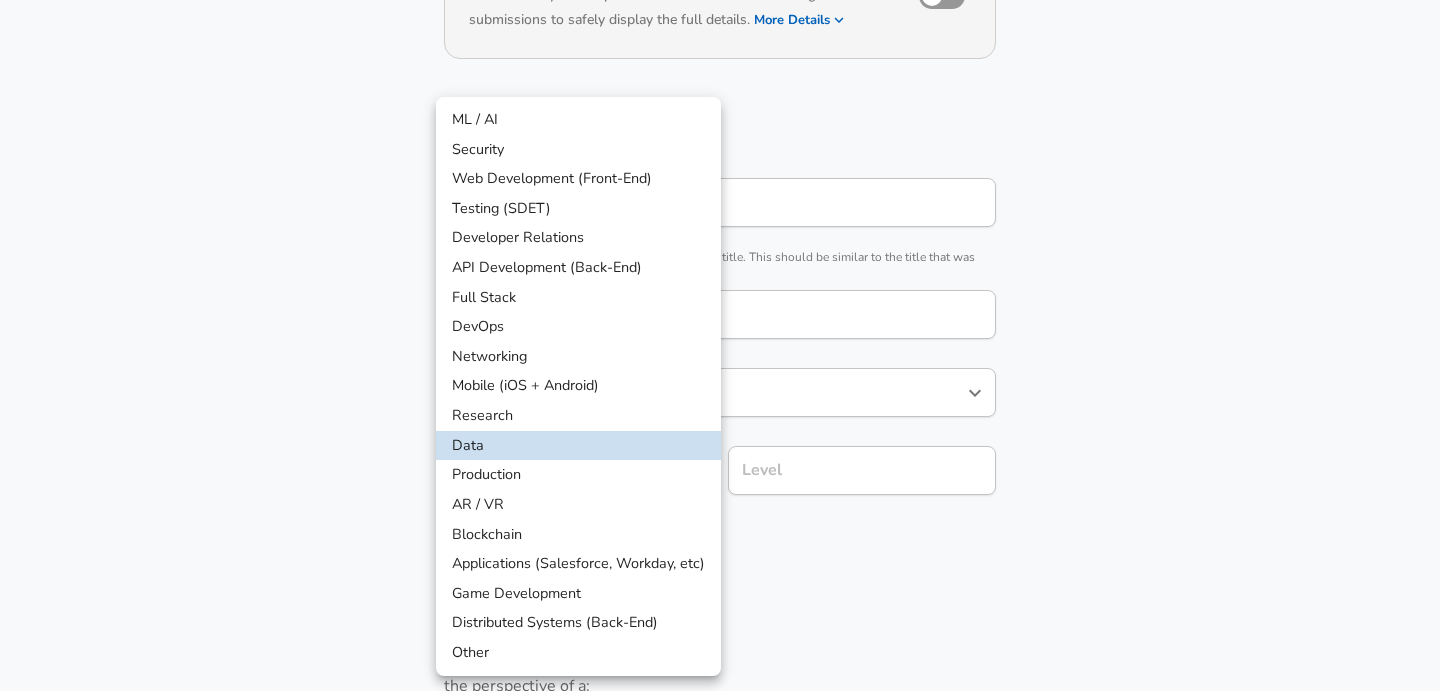 scroll, scrollTop: 325, scrollLeft: 0, axis: vertical 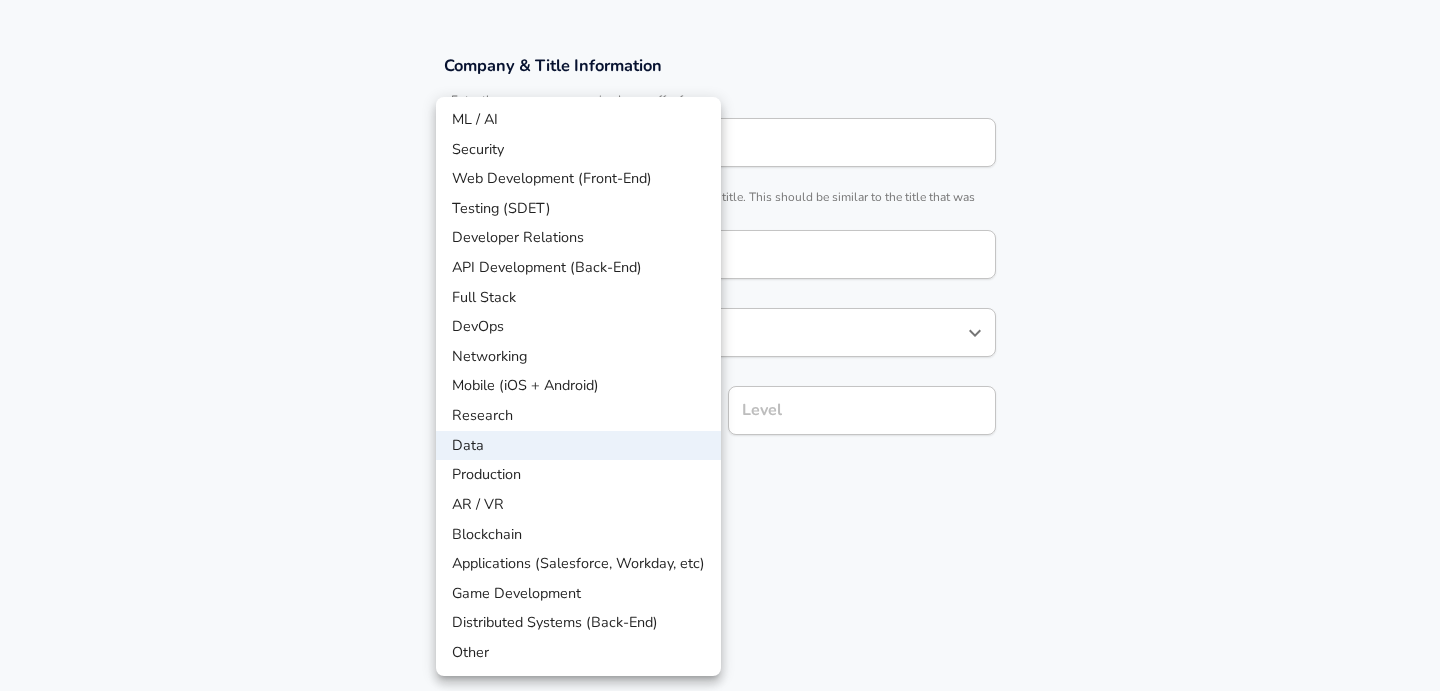 click on "Data" at bounding box center [578, 446] 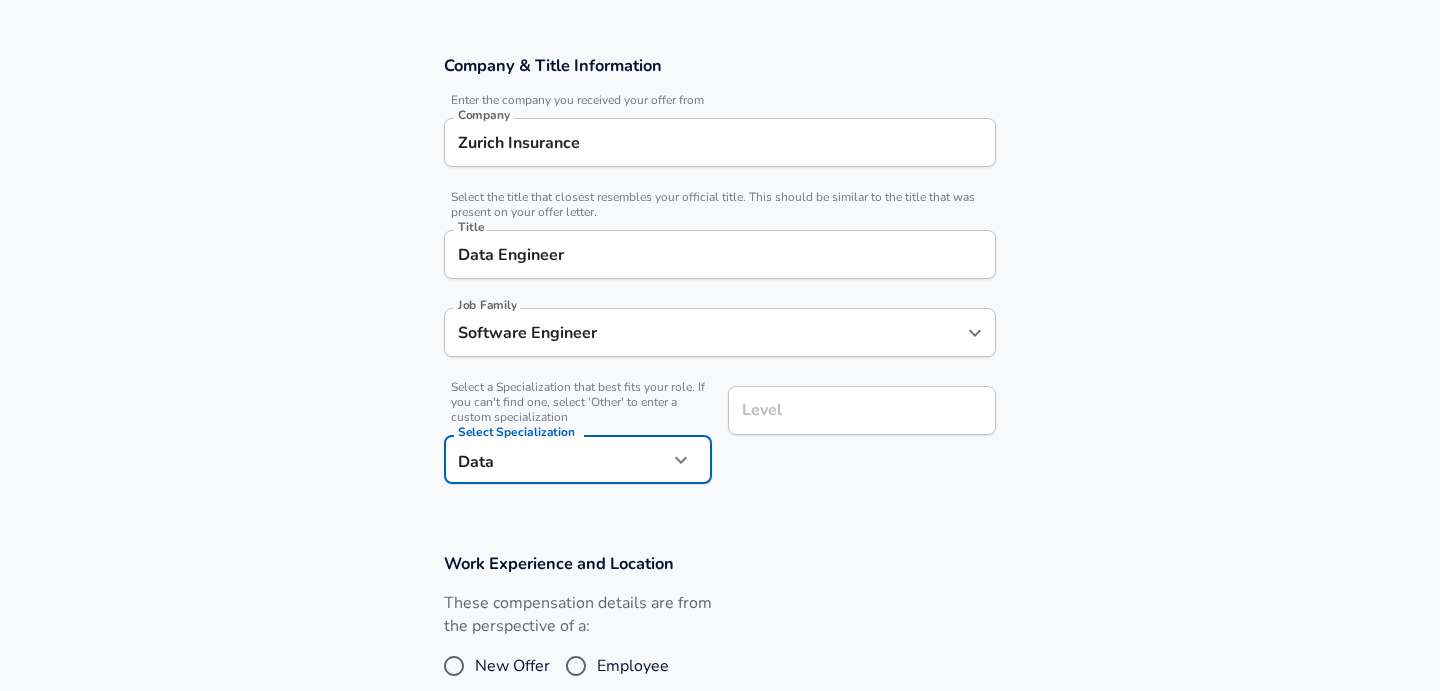 click on "Level" at bounding box center [862, 410] 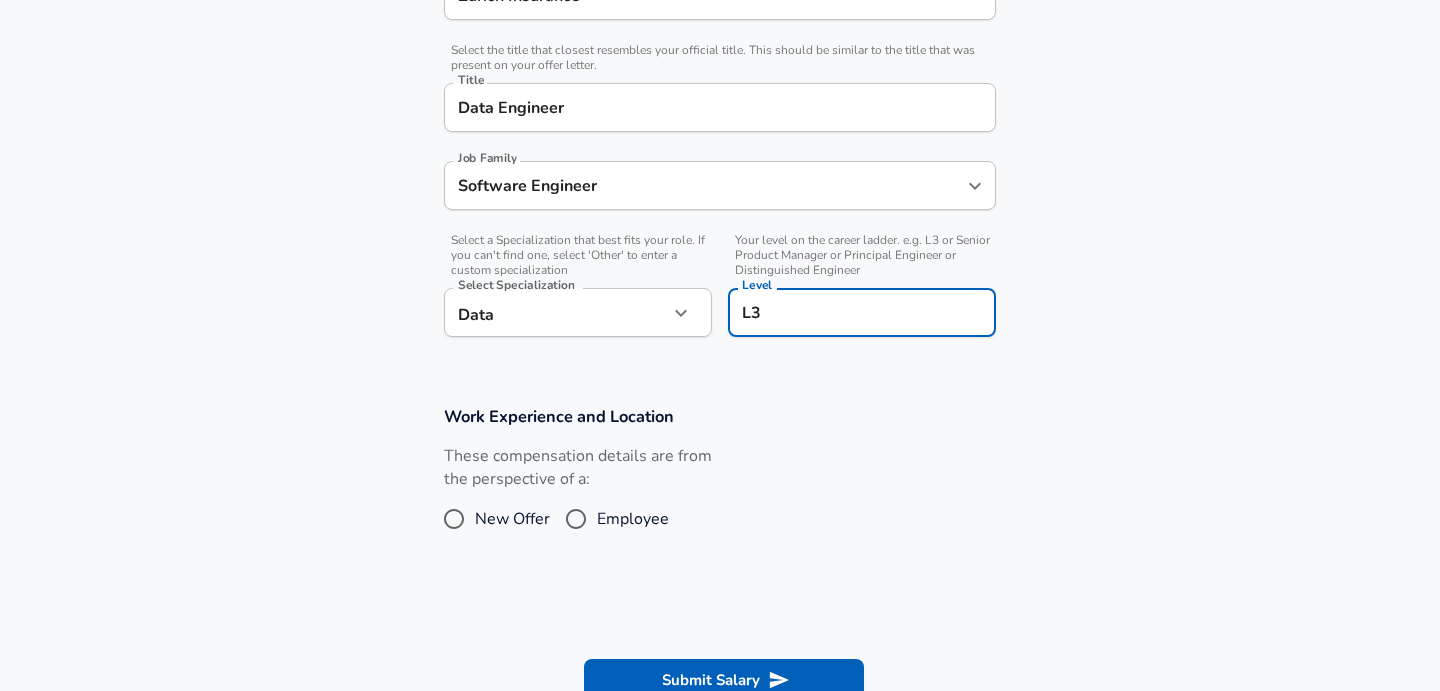 scroll, scrollTop: 493, scrollLeft: 0, axis: vertical 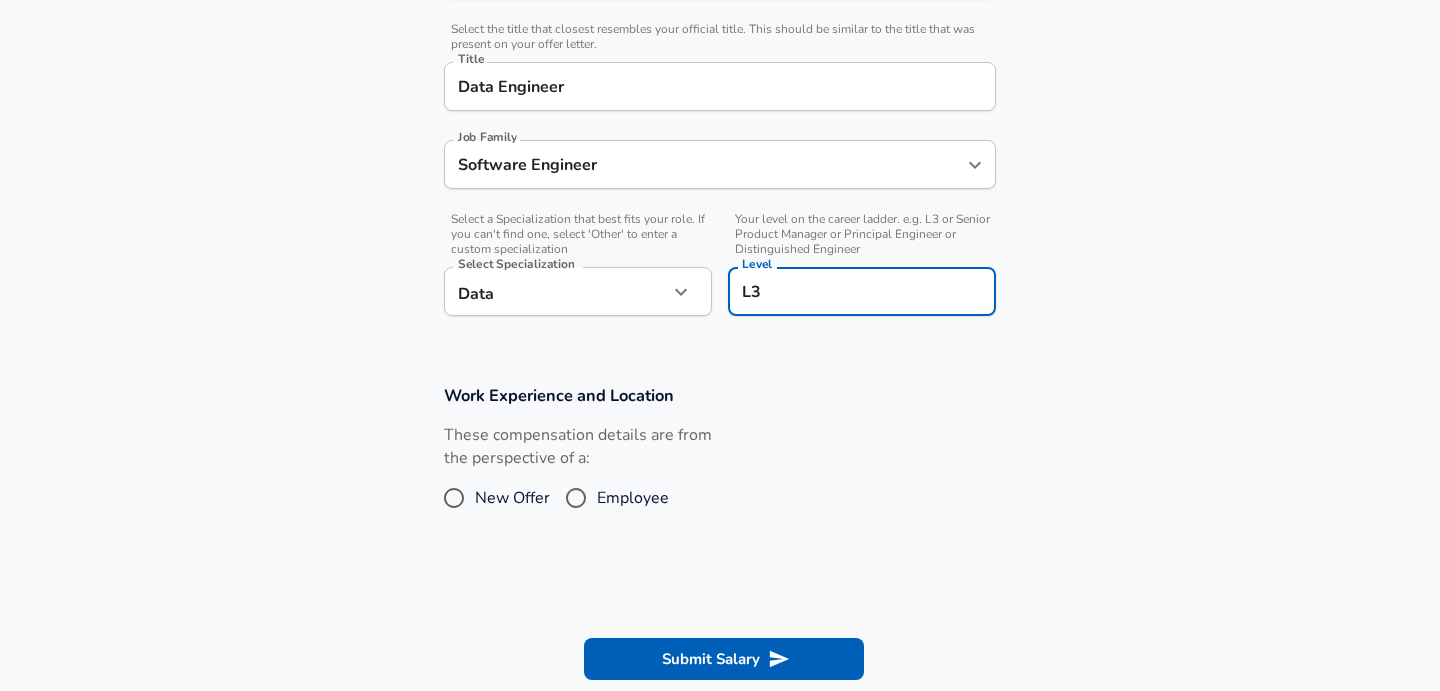 type on "L3" 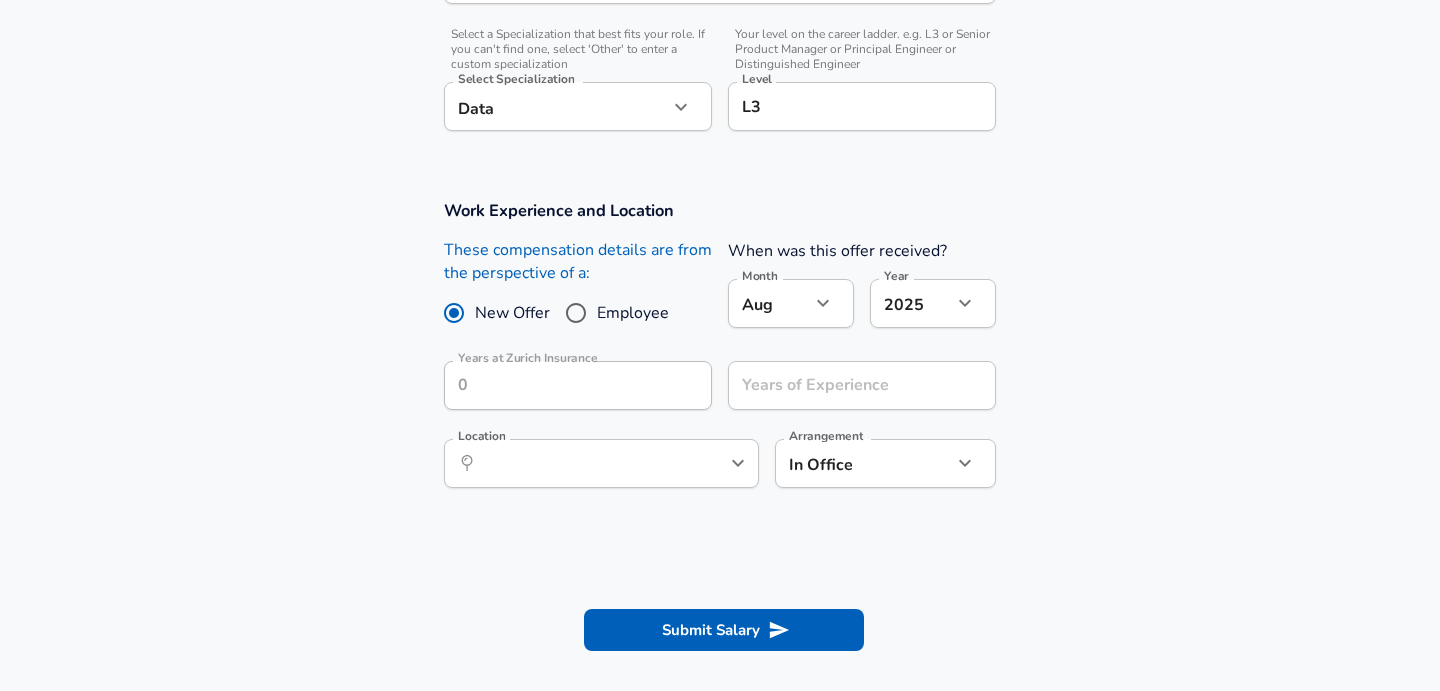 scroll, scrollTop: 624, scrollLeft: 0, axis: vertical 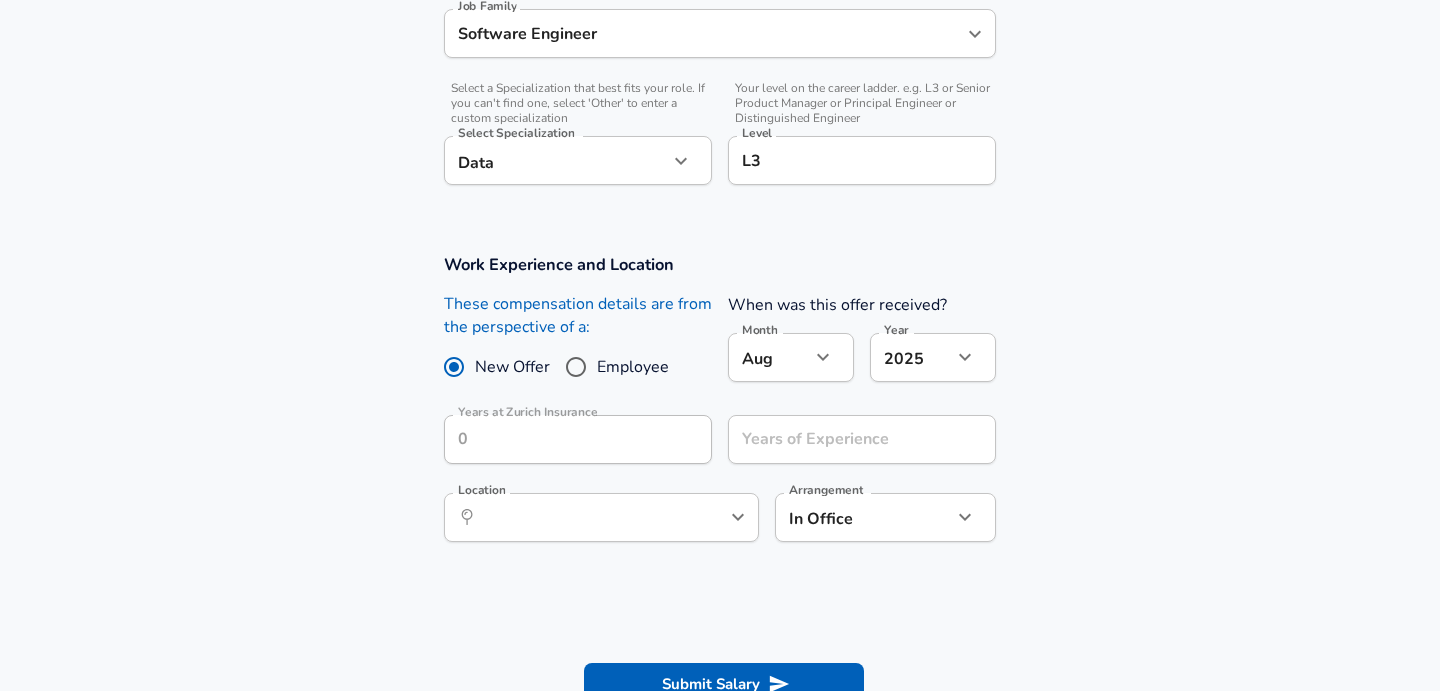 click 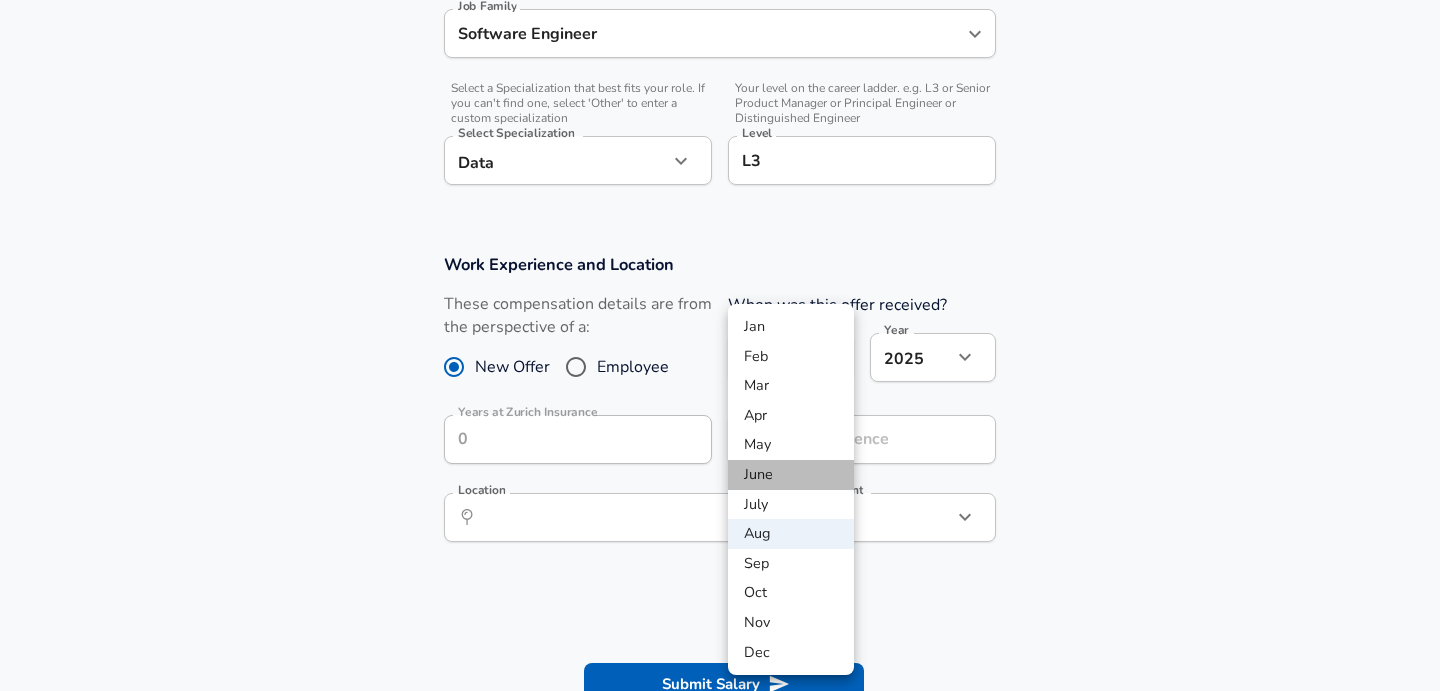 click on "June" at bounding box center [791, 475] 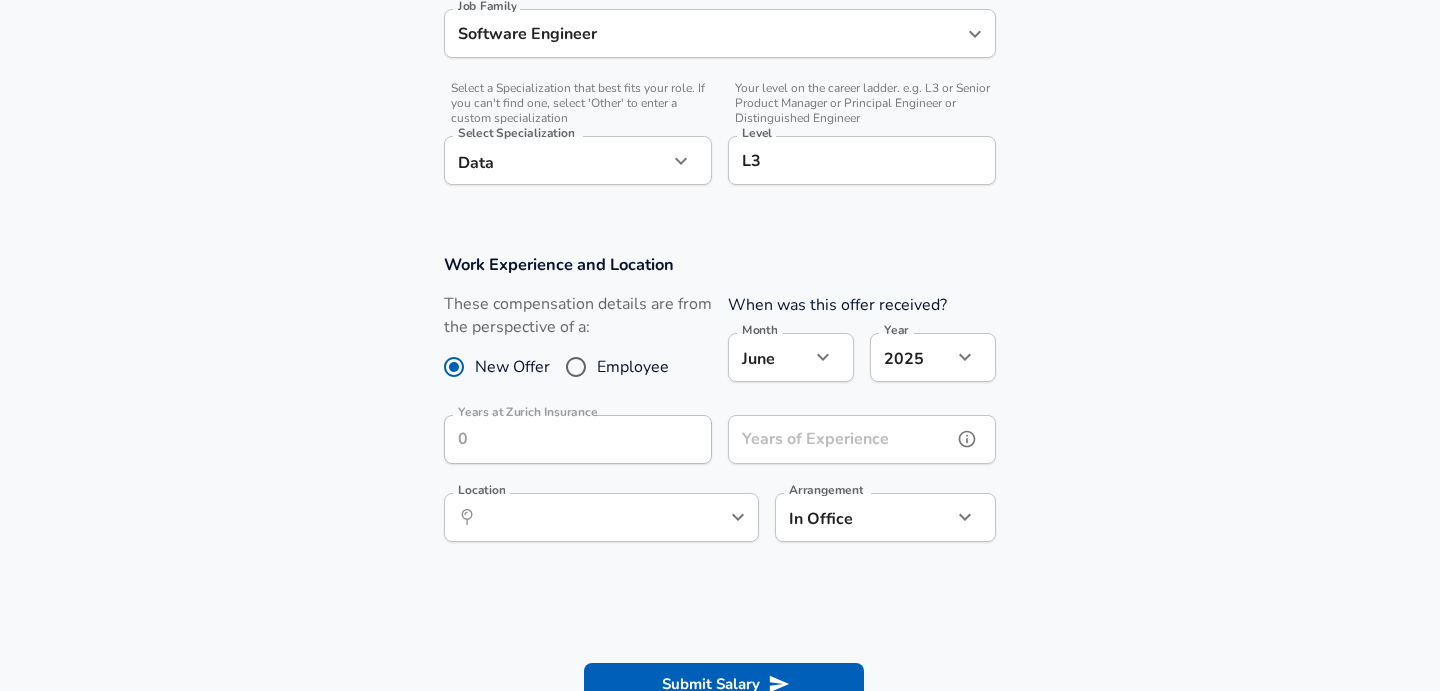 click on "Years of Experience" at bounding box center (840, 439) 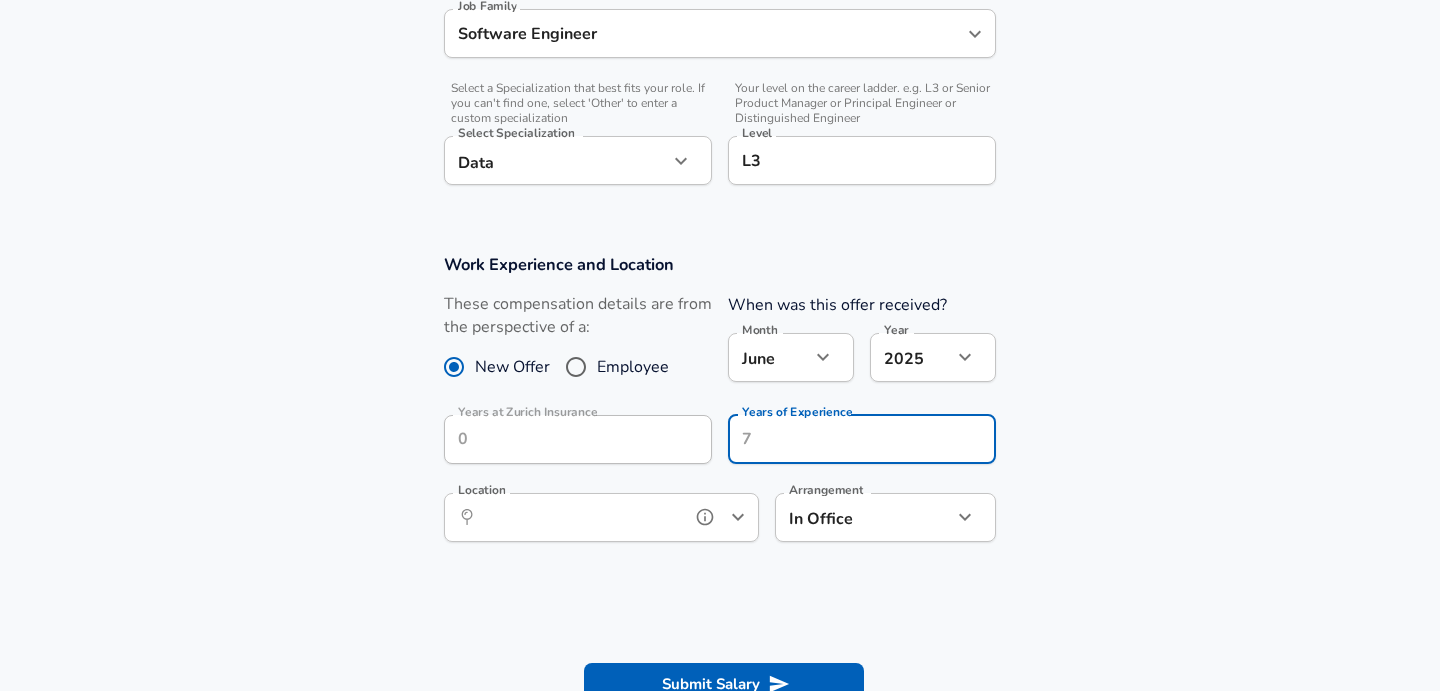 click on "Location" at bounding box center (579, 517) 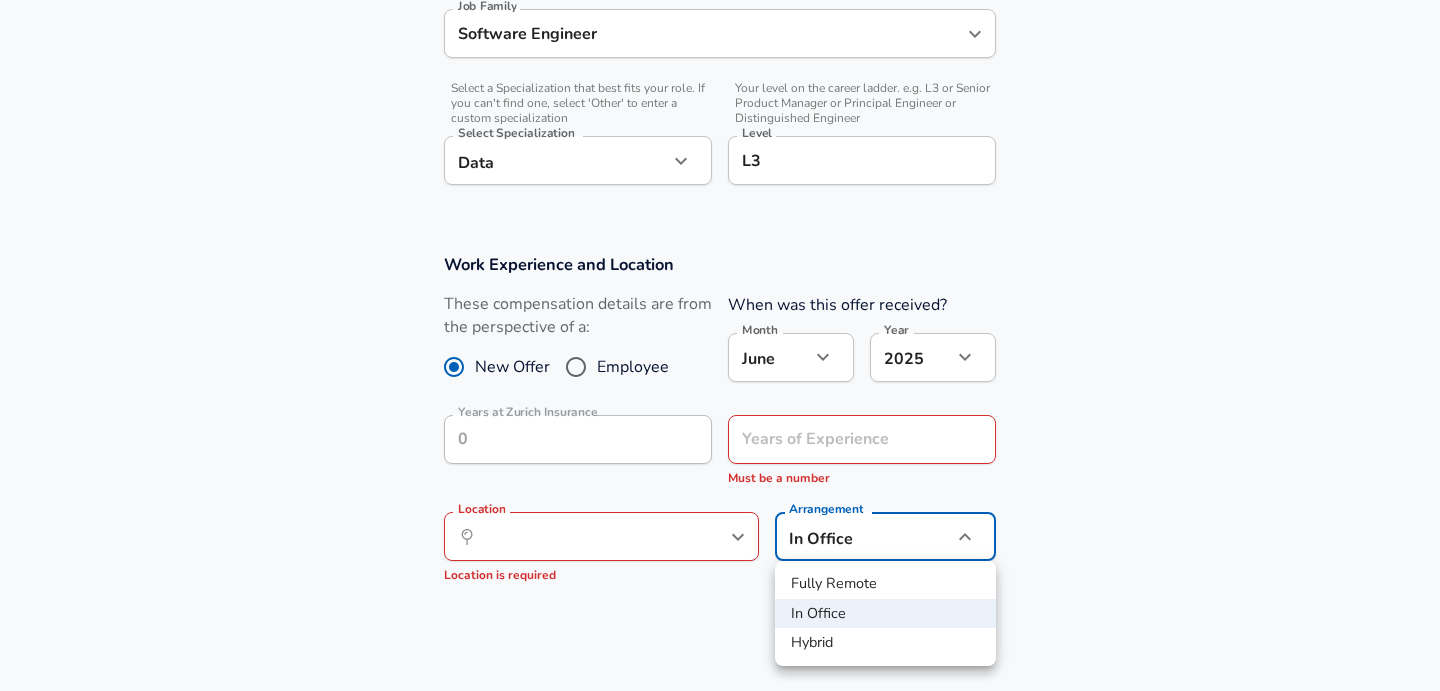 click on "We value your privacy We use cookies to enhance your browsing experience, serve personalized ads or content, and analyze our traffic. By clicking "Accept All", you consent to our use of cookies. Customize    Accept All   Customize Consent Preferences   We use cookies to help you navigate efficiently and perform certain functions. You will find detailed information about all cookies under each consent category below. The cookies that are categorized as "Necessary" are stored on your browser as they are essential for enabling the basic functionalities of the site. ...  Show more Necessary Always Active Necessary cookies are required to enable the basic features of this site, such as providing secure log-in or adjusting your consent preferences. These cookies do not store any personally identifiable data. Cookie _GRECAPTCHA Duration 5 months 27 days Description Google Recaptcha service sets this cookie to identify bots to protect the website against malicious spam attacks. Cookie __stripe_mid Duration 1 year MR" at bounding box center [720, -279] 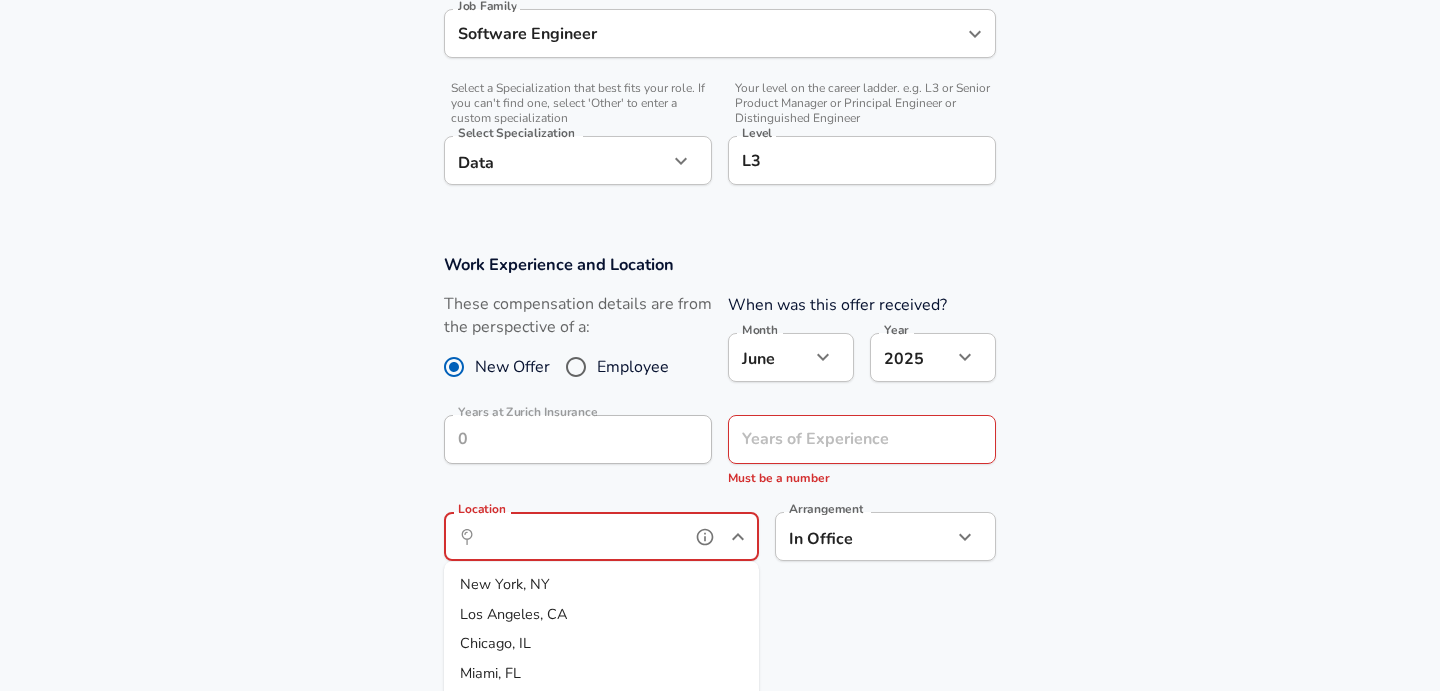 click on "Location" at bounding box center [579, 536] 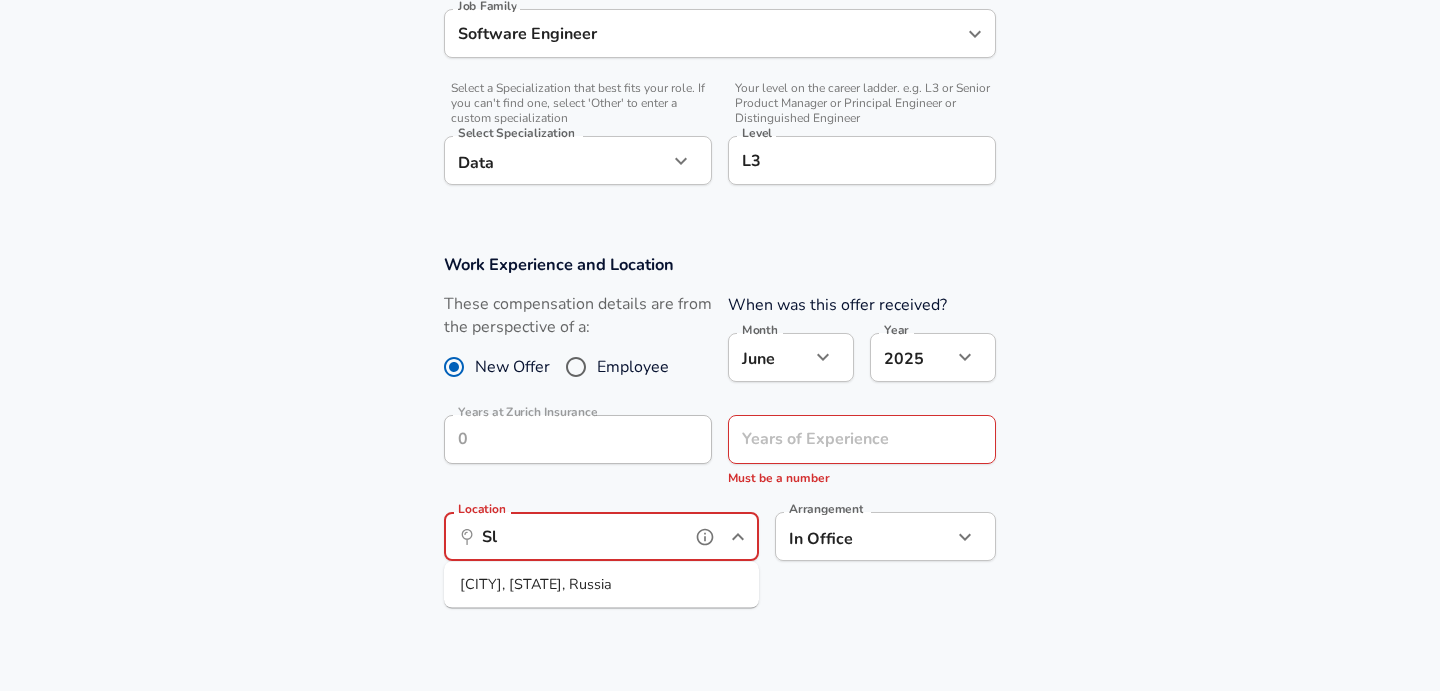 type on "S" 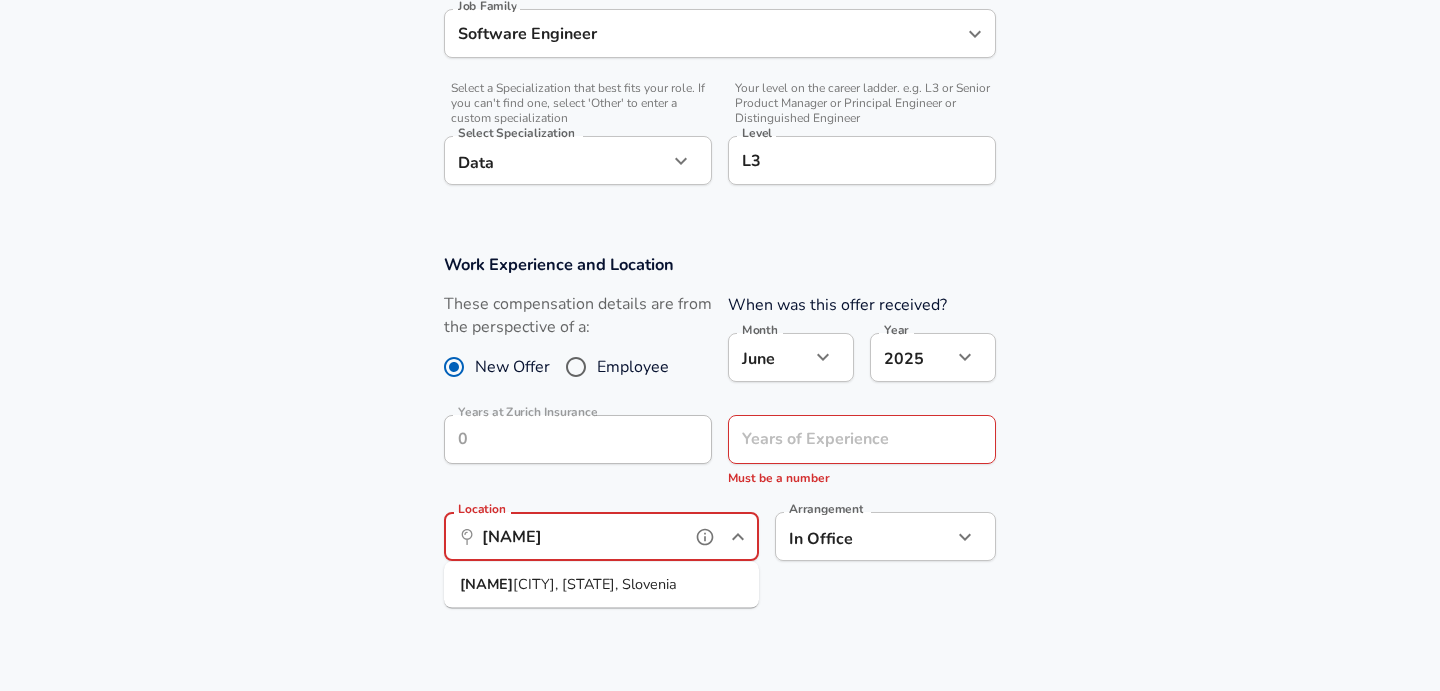 click on "[CITY], [STATE], Slovenia" at bounding box center (601, 585) 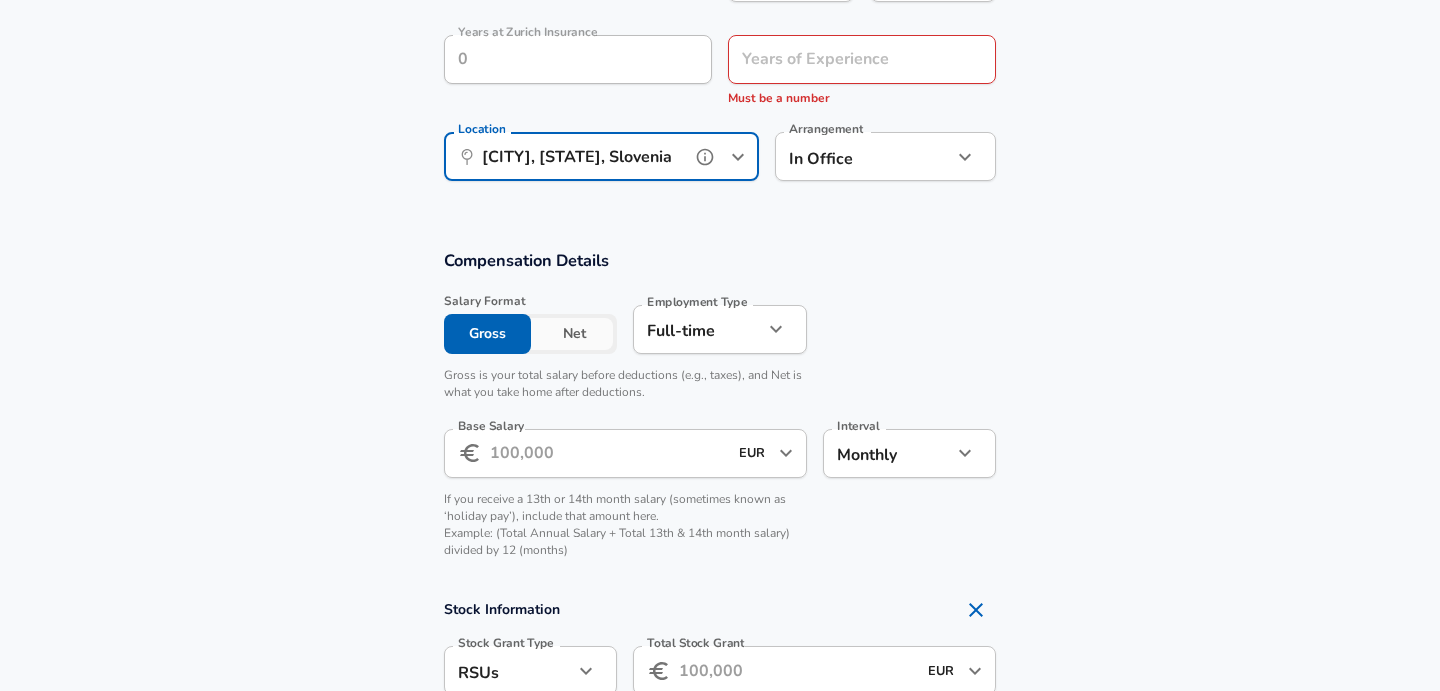 scroll, scrollTop: 1032, scrollLeft: 0, axis: vertical 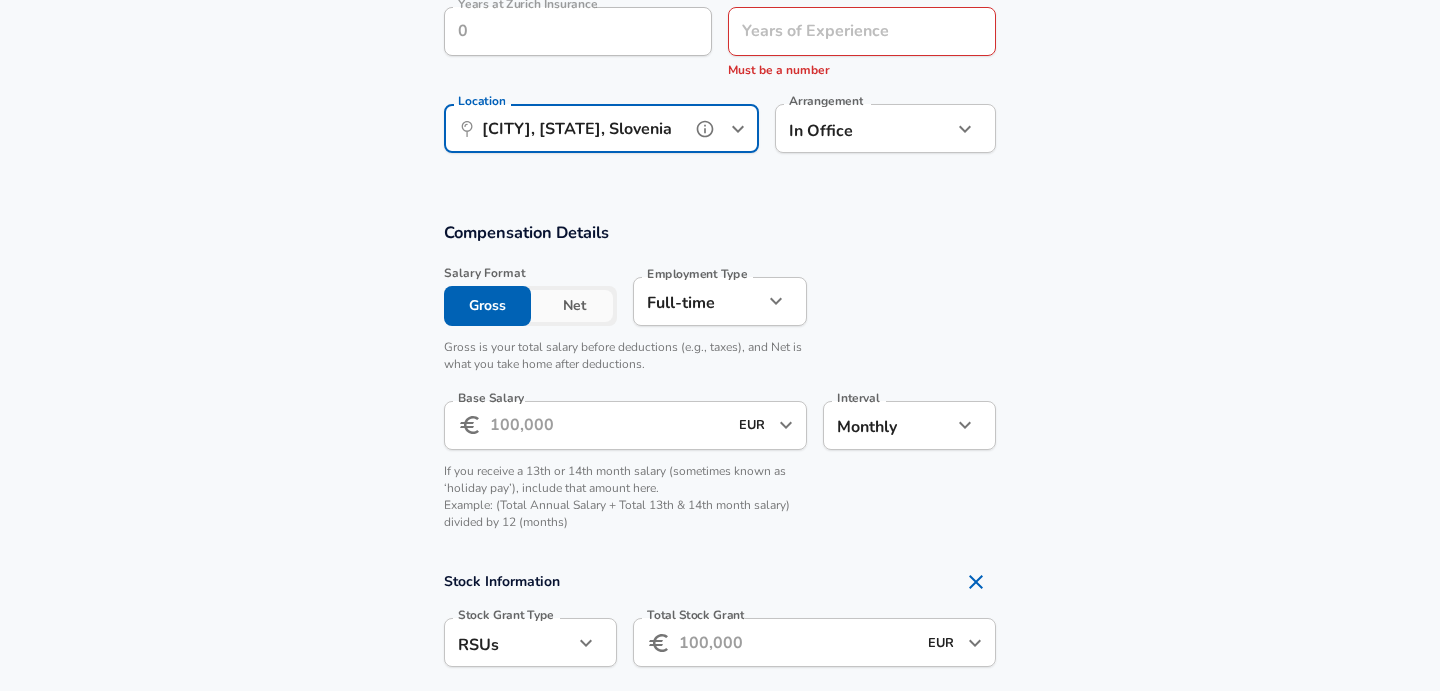 type on "[CITY], [STATE], Slovenia" 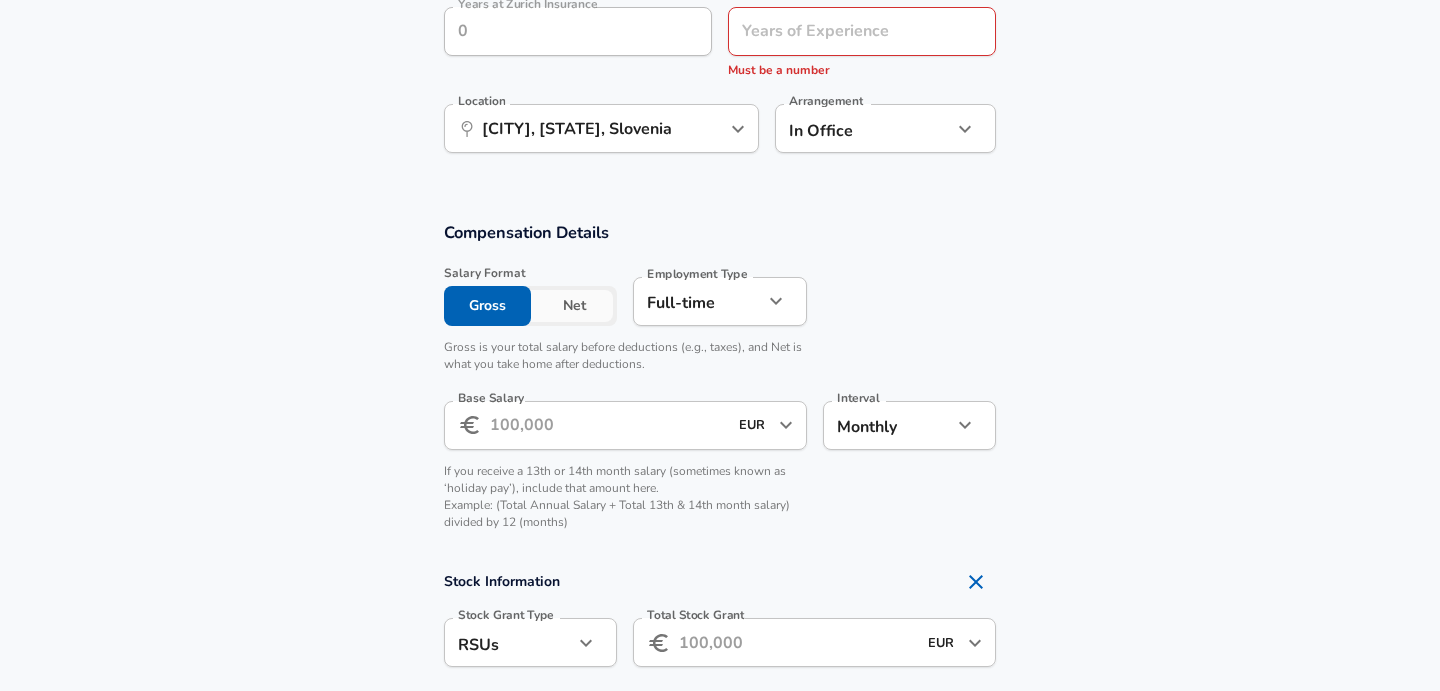 click on "Base Salary" at bounding box center (608, 425) 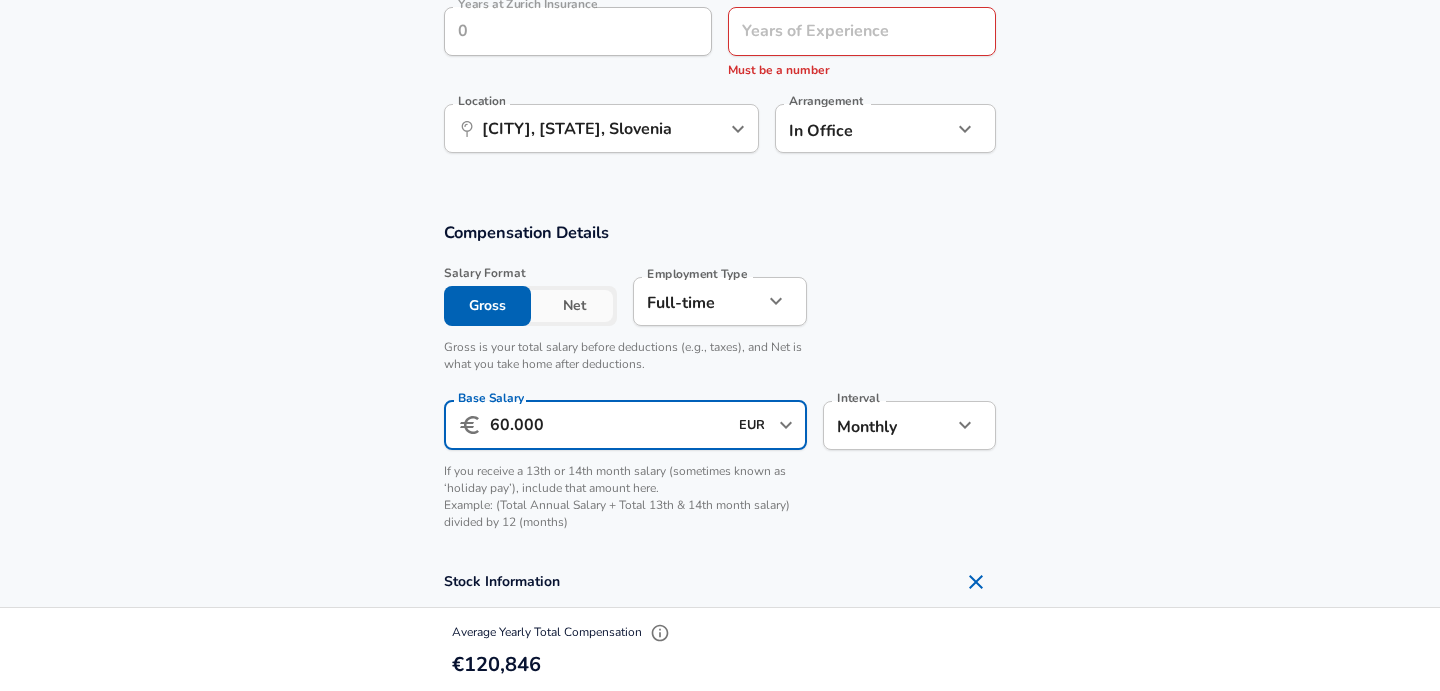 type on "60.000" 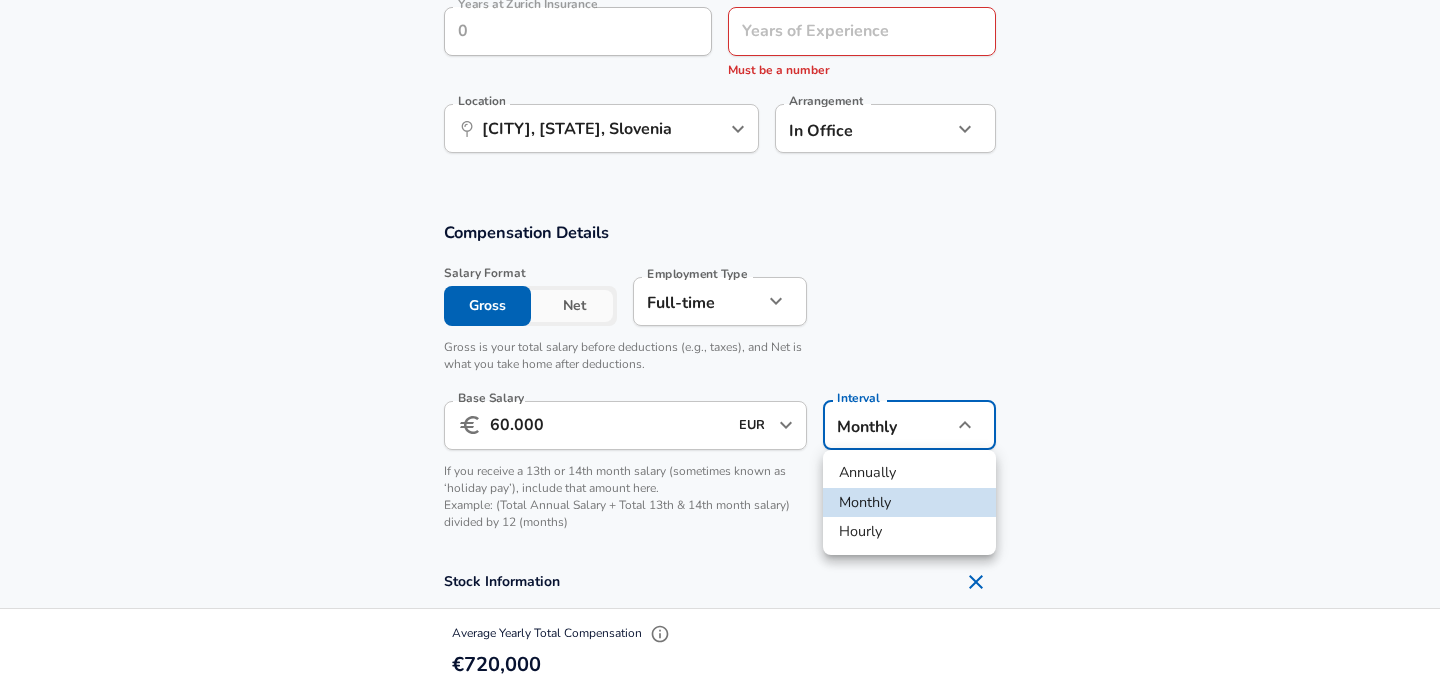 click on "Annually" at bounding box center [909, 473] 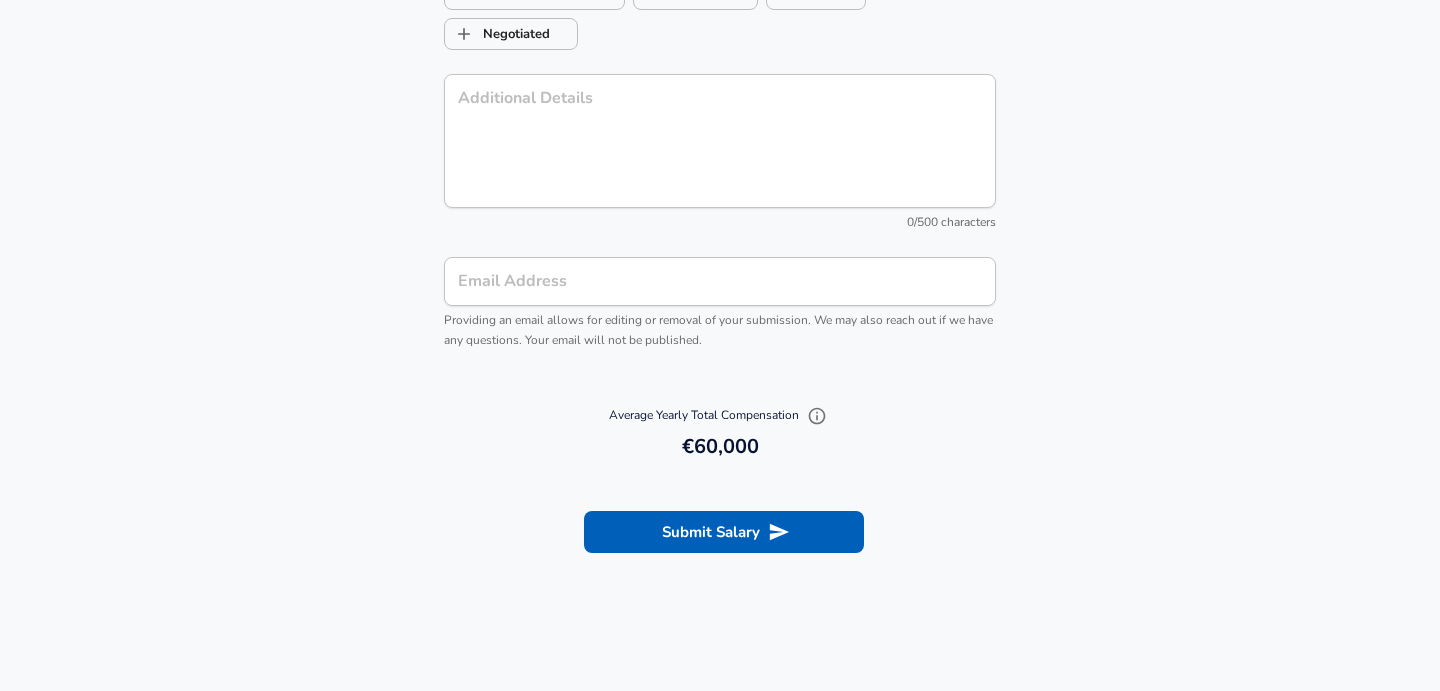 scroll, scrollTop: 2180, scrollLeft: 0, axis: vertical 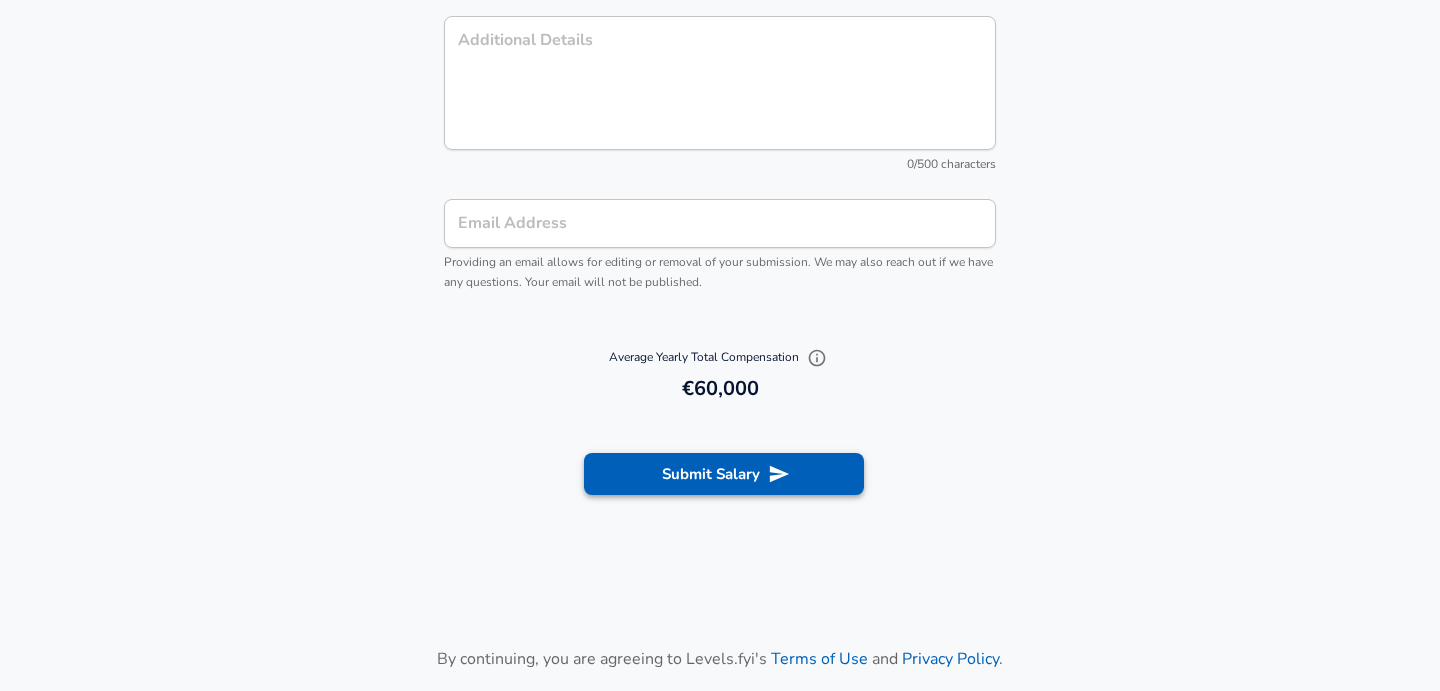 click on "Submit Salary" at bounding box center (724, 474) 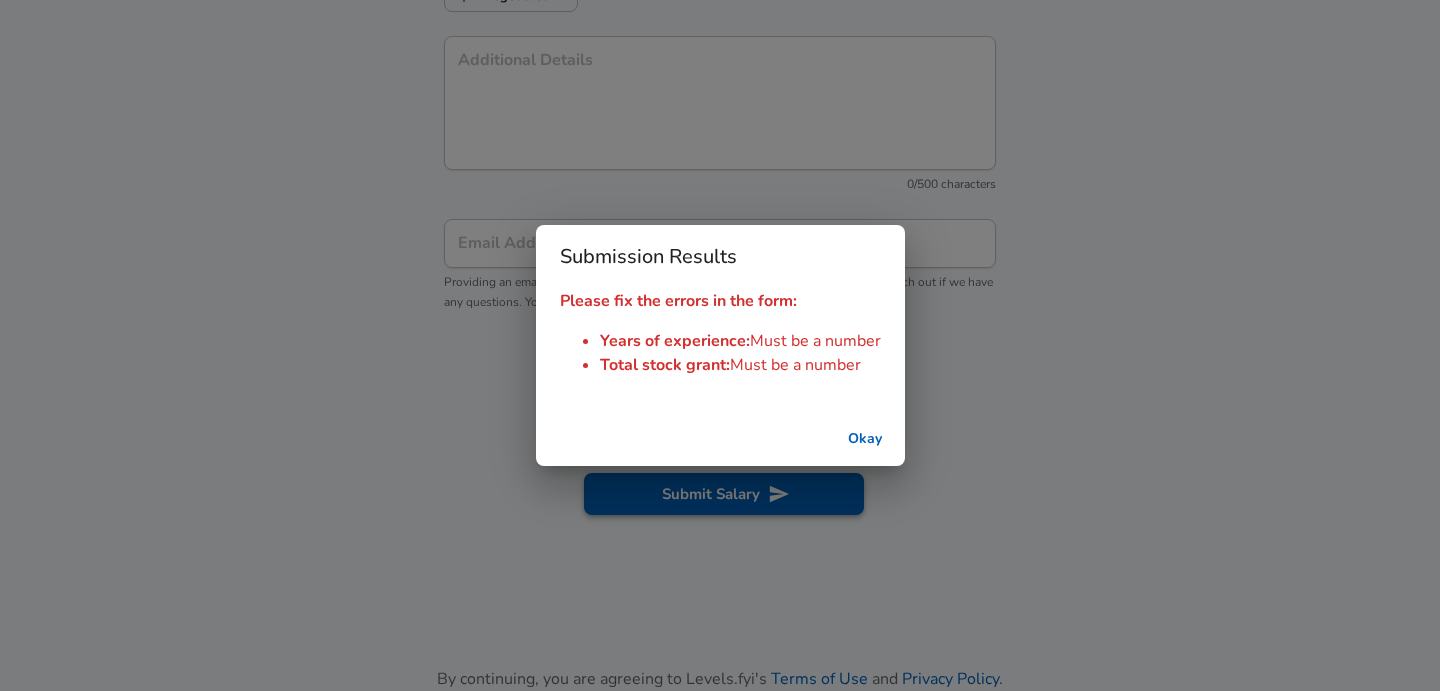 scroll, scrollTop: 2200, scrollLeft: 0, axis: vertical 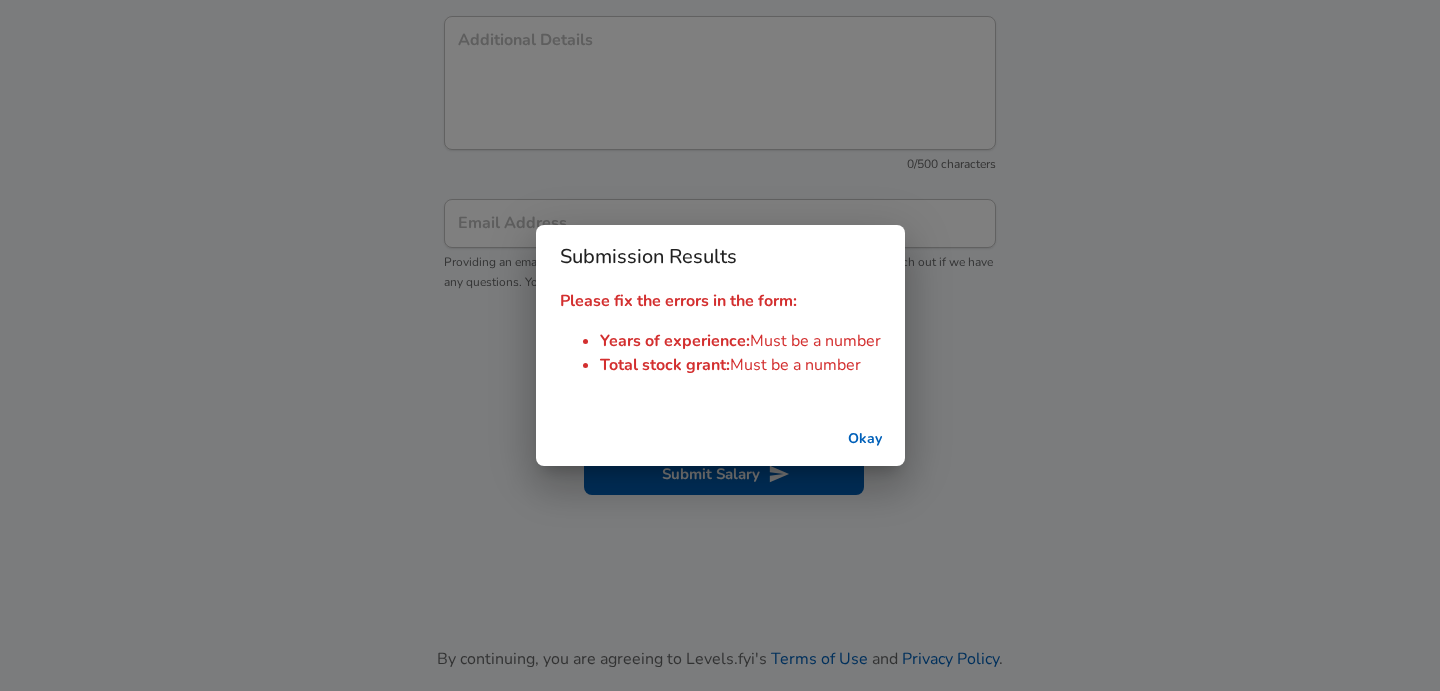 click on "Okay" at bounding box center (865, 439) 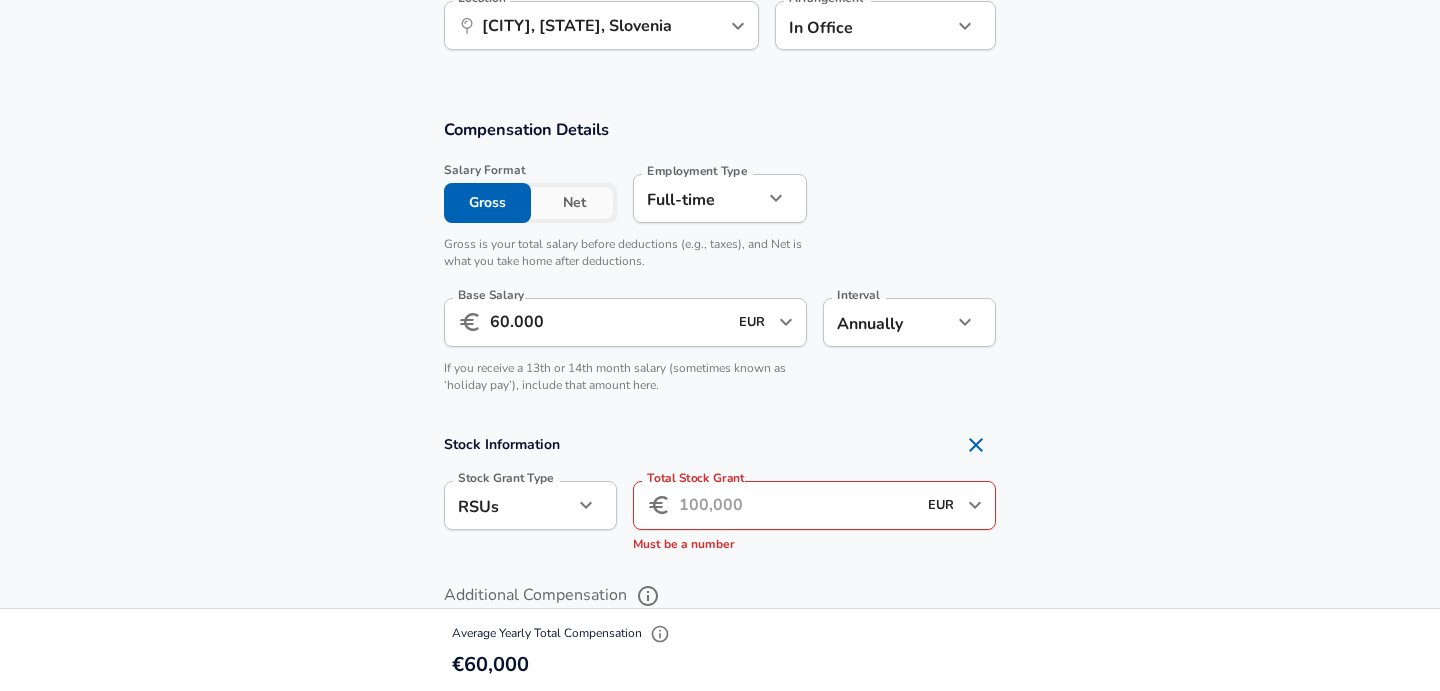 scroll, scrollTop: 1143, scrollLeft: 0, axis: vertical 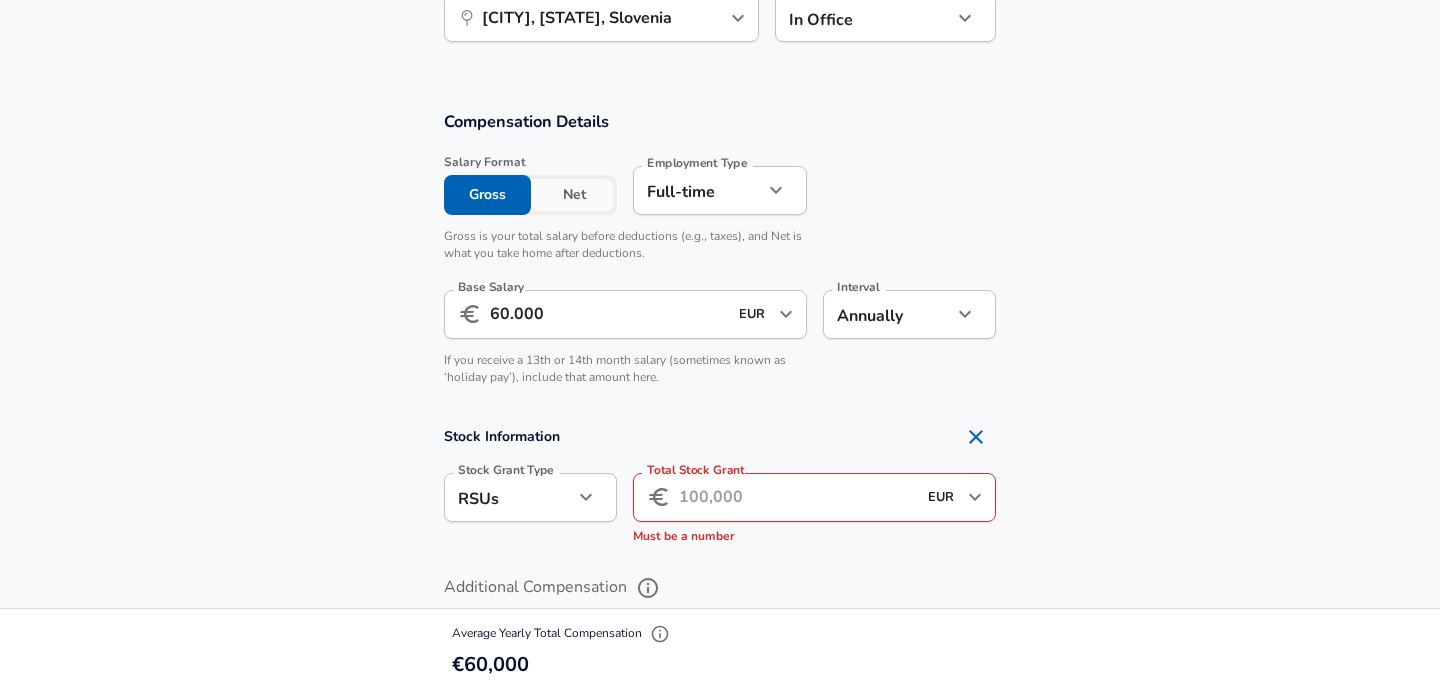 click on "Total Stock Grant" at bounding box center (797, 497) 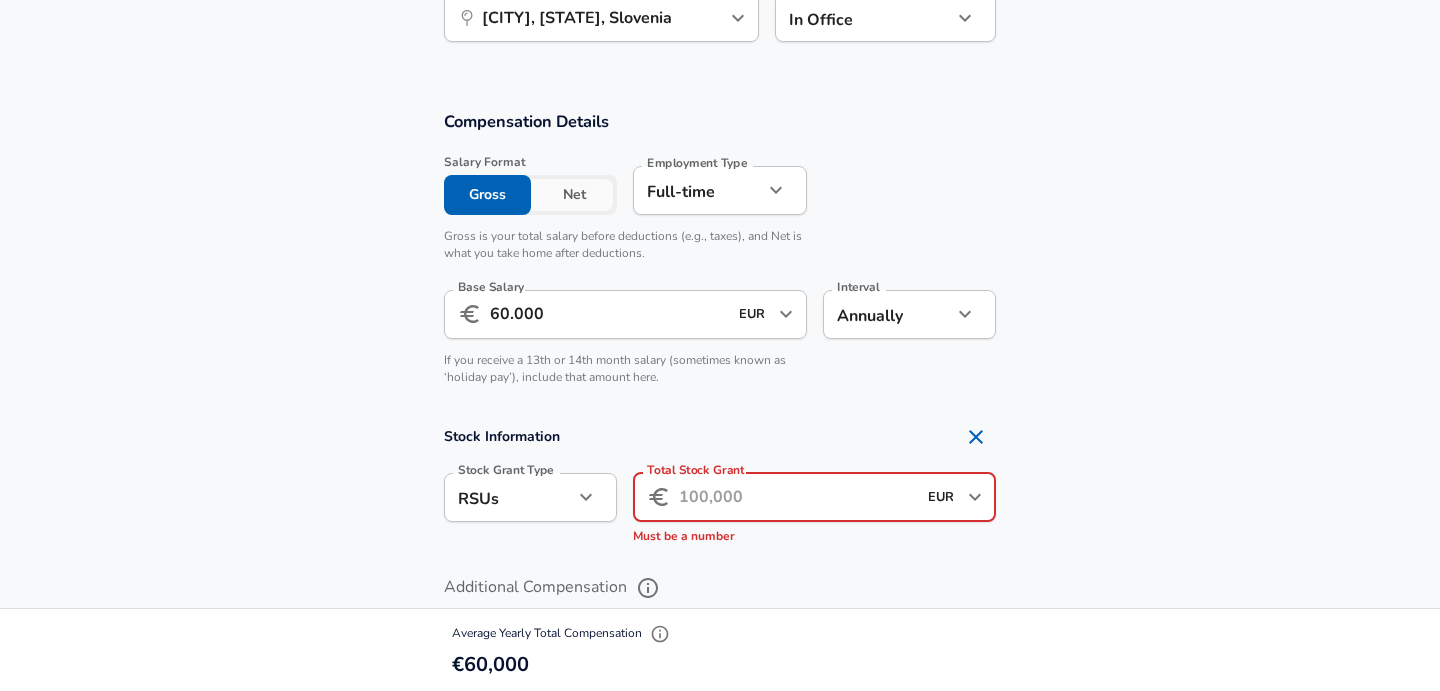 click on "We value your privacy We use cookies to enhance your browsing experience, serve personalized ads or content, and analyze our traffic. By clicking "Accept All", you consent to our use of cookies. Customize    Accept All   Customize Consent Preferences   We use cookies to help you navigate efficiently and perform certain functions. You will find detailed information about all cookies under each consent category below. The cookies that are categorized as "Necessary" are stored on your browser as they are essential for enabling the basic functionalities of the site. ...  Show more Necessary Always Active Necessary cookies are required to enable the basic features of this site, such as providing secure log-in or adjusting your consent preferences. These cookies do not store any personally identifiable data. Cookie _GRECAPTCHA Duration 5 months 27 days Description Google Recaptcha service sets this cookie to identify bots to protect the website against malicious spam attacks. Cookie __stripe_mid Duration 1 year MR" at bounding box center [720, -798] 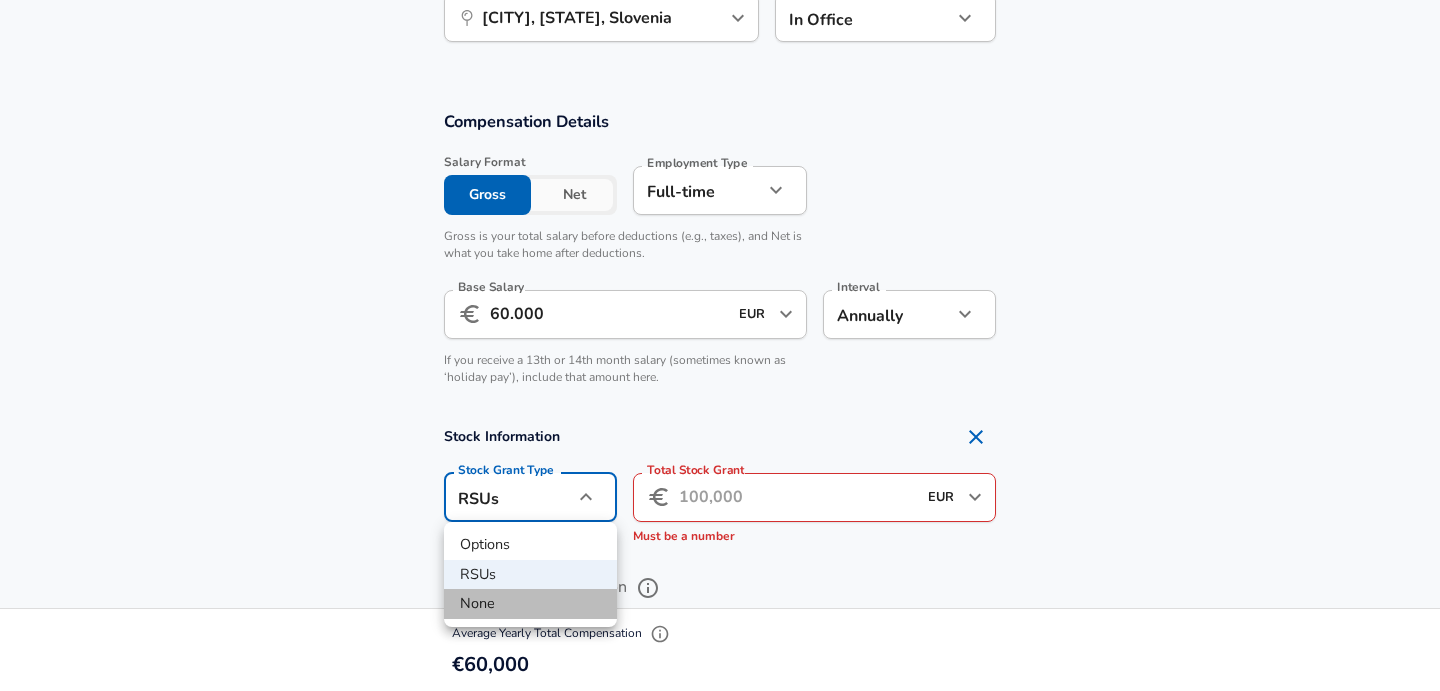 click on "None" at bounding box center (530, 604) 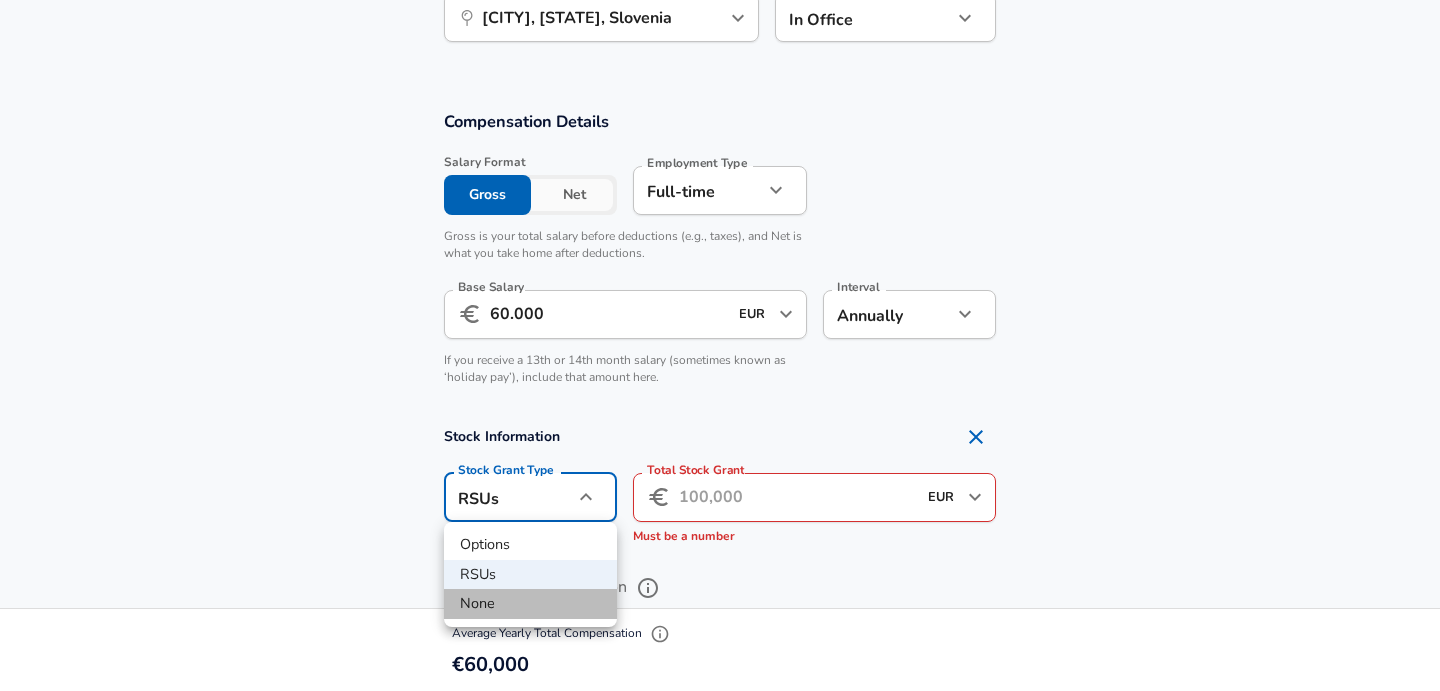 type on "none" 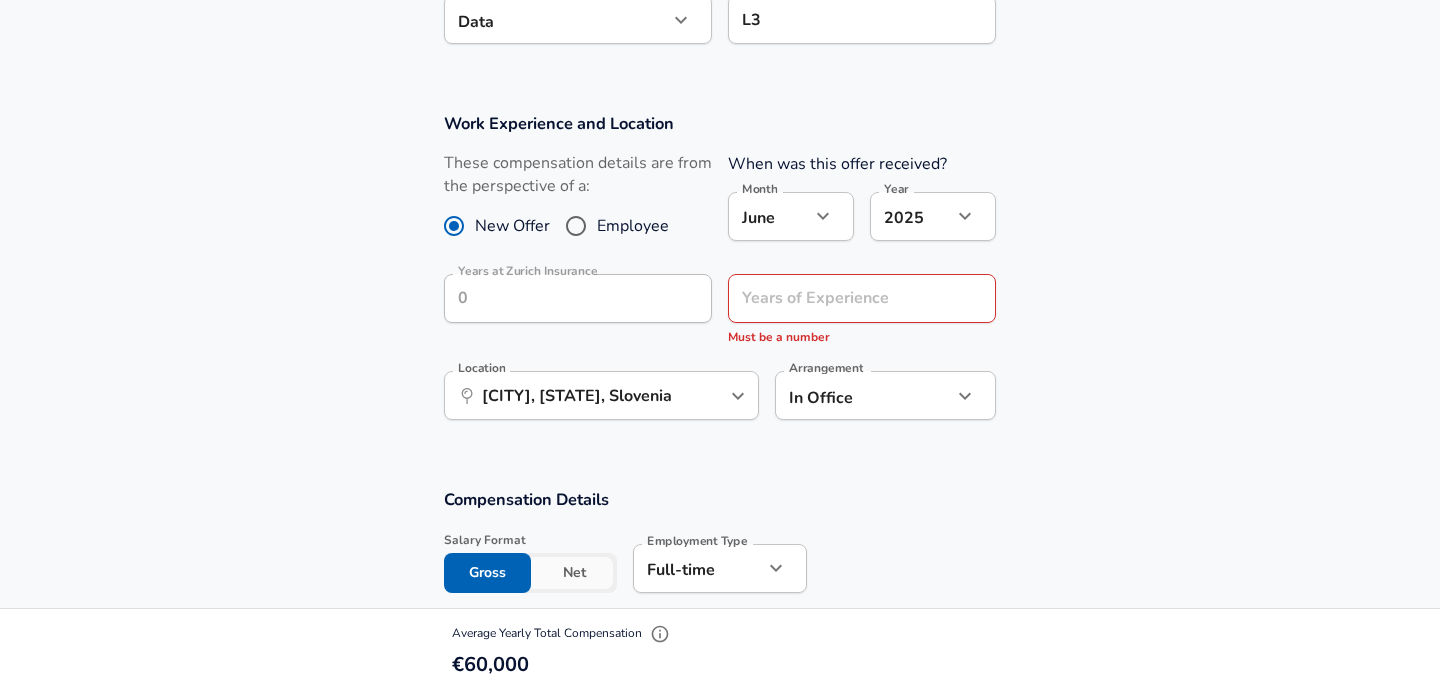 scroll, scrollTop: 752, scrollLeft: 0, axis: vertical 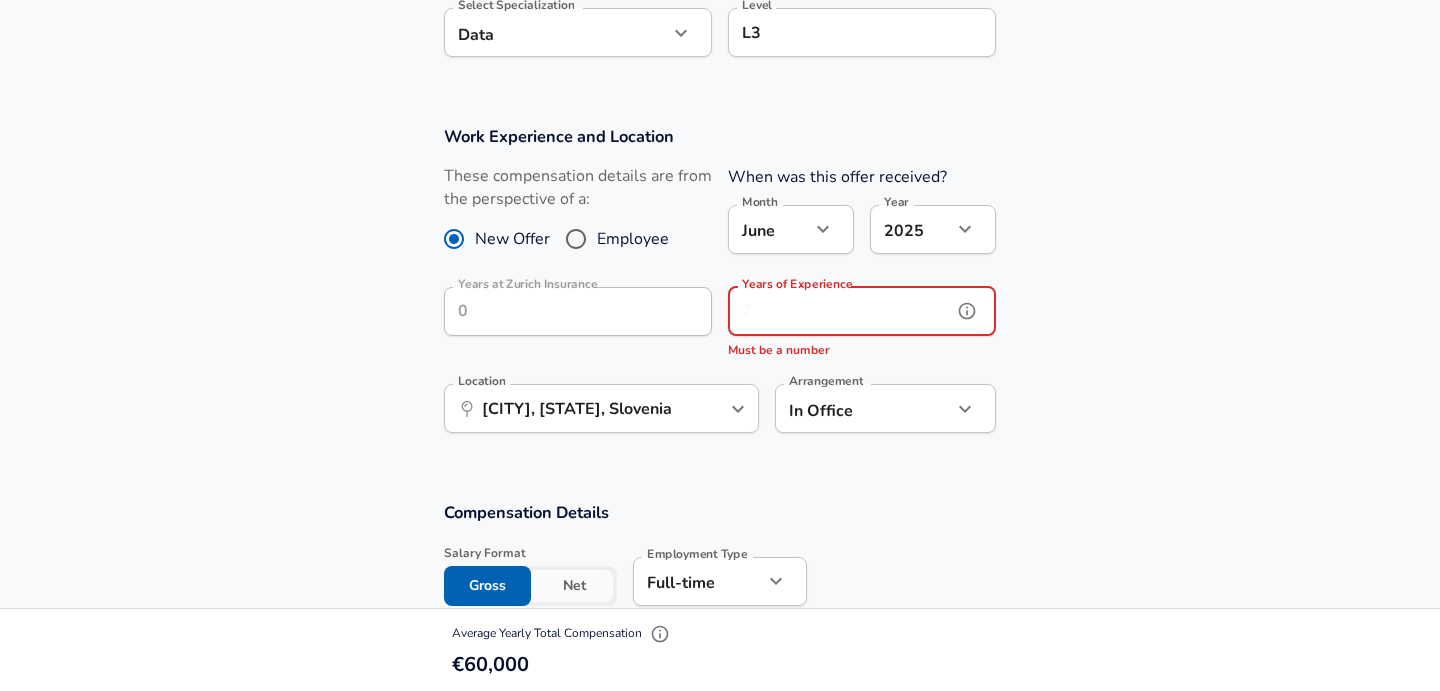 click on "Years of Experience" at bounding box center (840, 311) 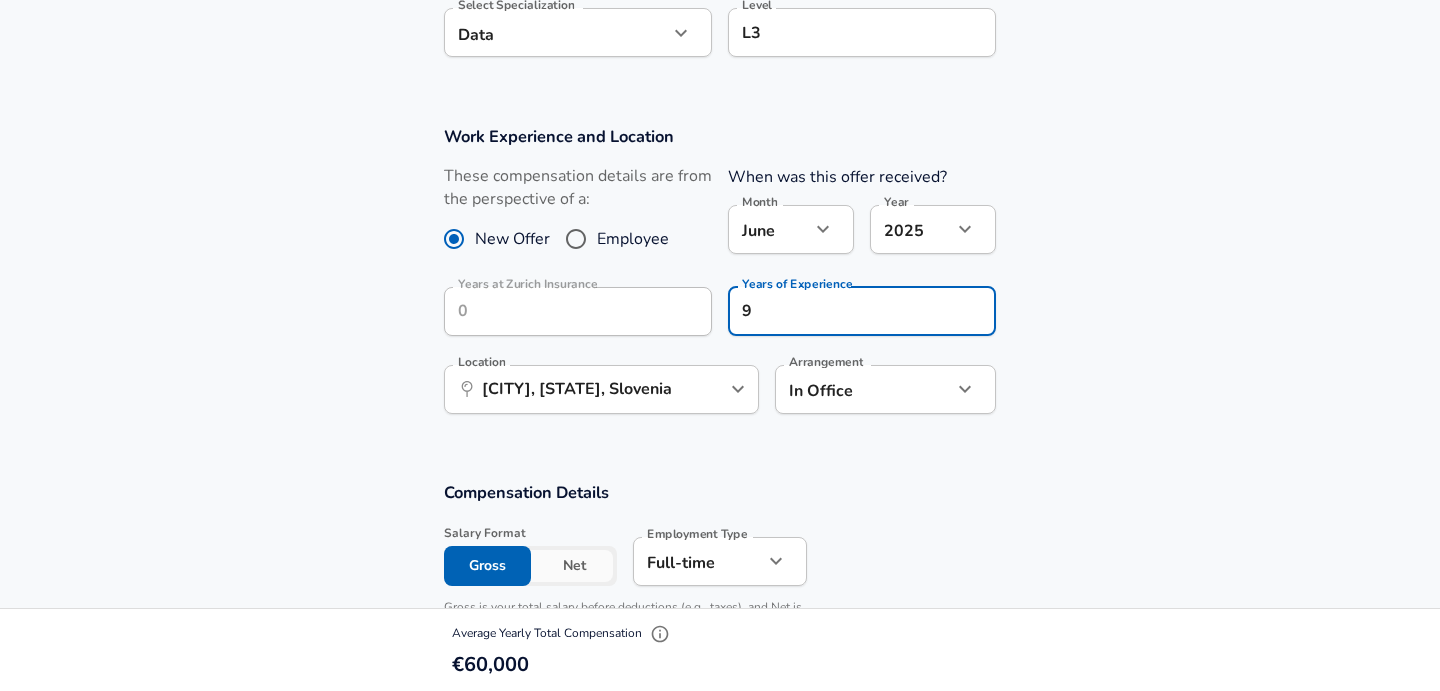 click on "Years at [NAME] Years at [NAME] Years of Experience 9 Years of Experience Location ​ [CITY], [STATE], Slovenia Location Arrangement In Office office Arrangement" at bounding box center [720, 280] 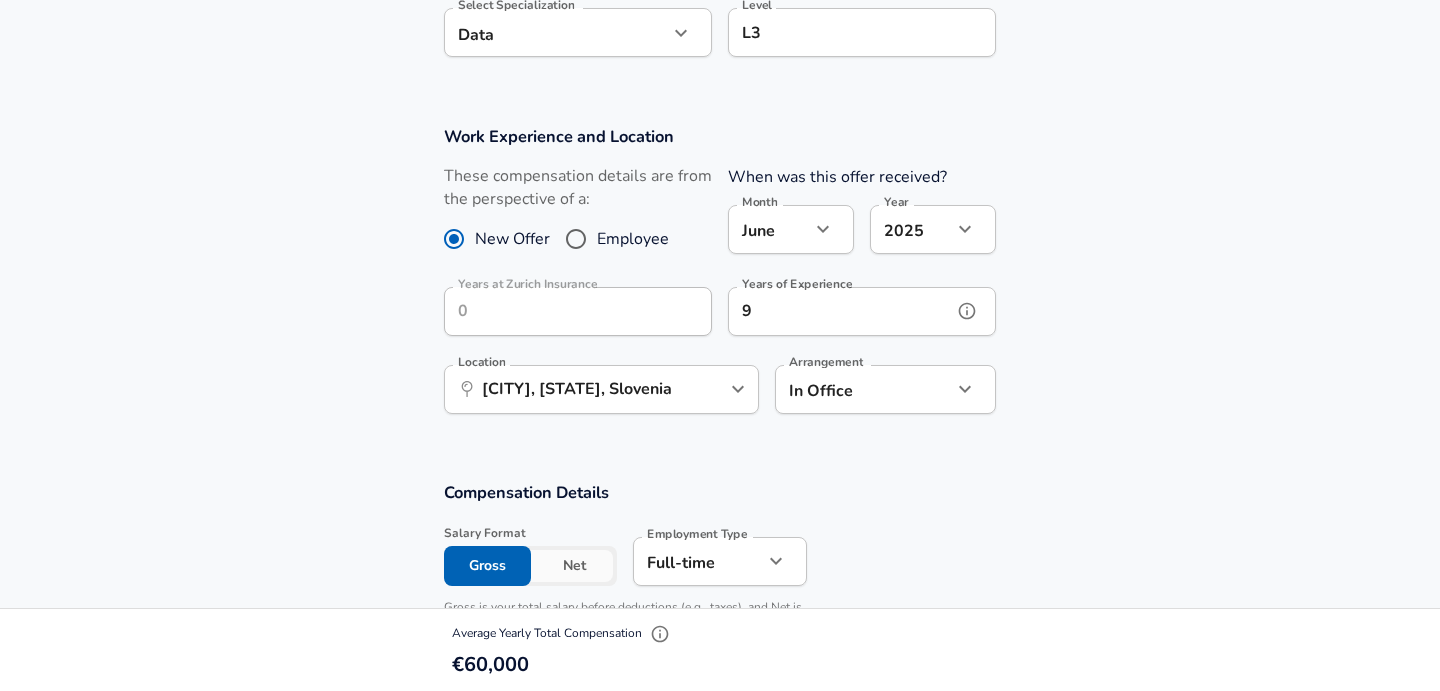 click on "9" at bounding box center [840, 311] 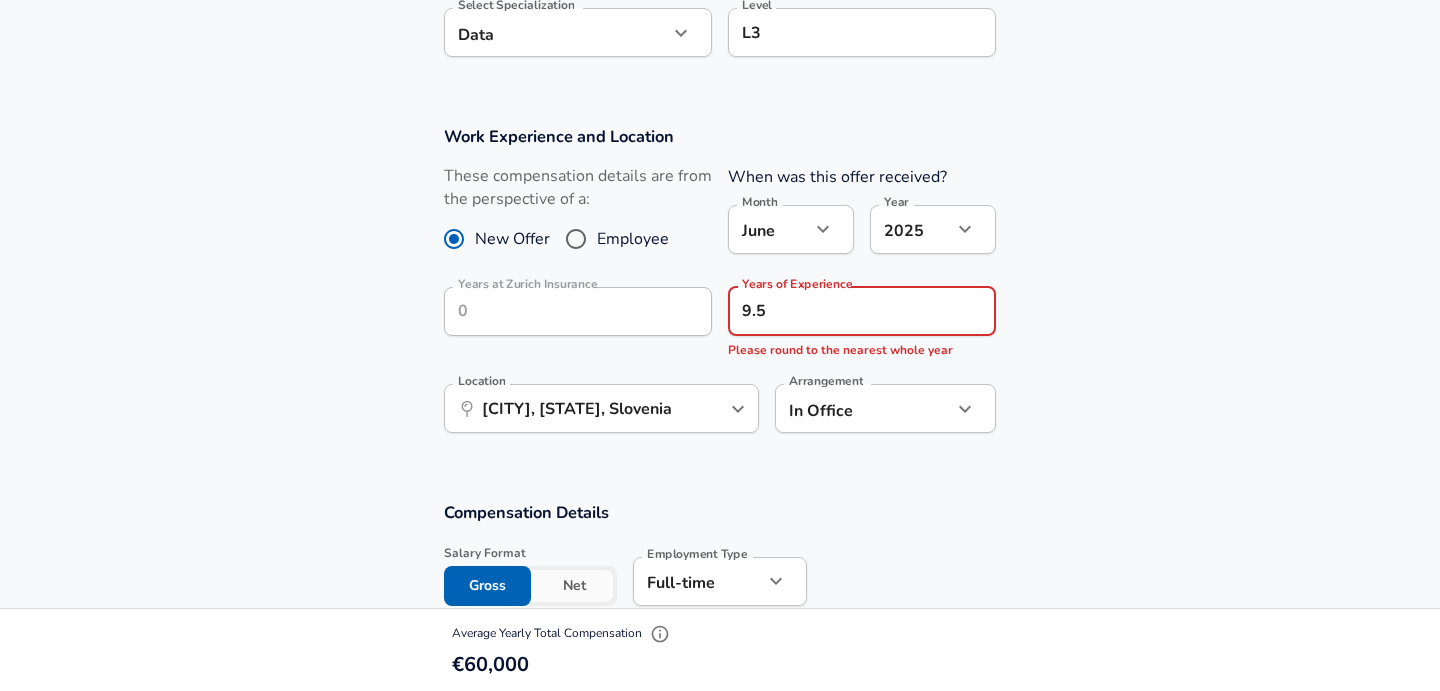 click on "Years at [NAME] Years at [NAME] Years of Experience 9.5 Years of Experience Please round to the nearest whole year Location ​ [CITY], [STATE], Slovenia Location Arrangement In Office office Arrangement" at bounding box center [720, 290] 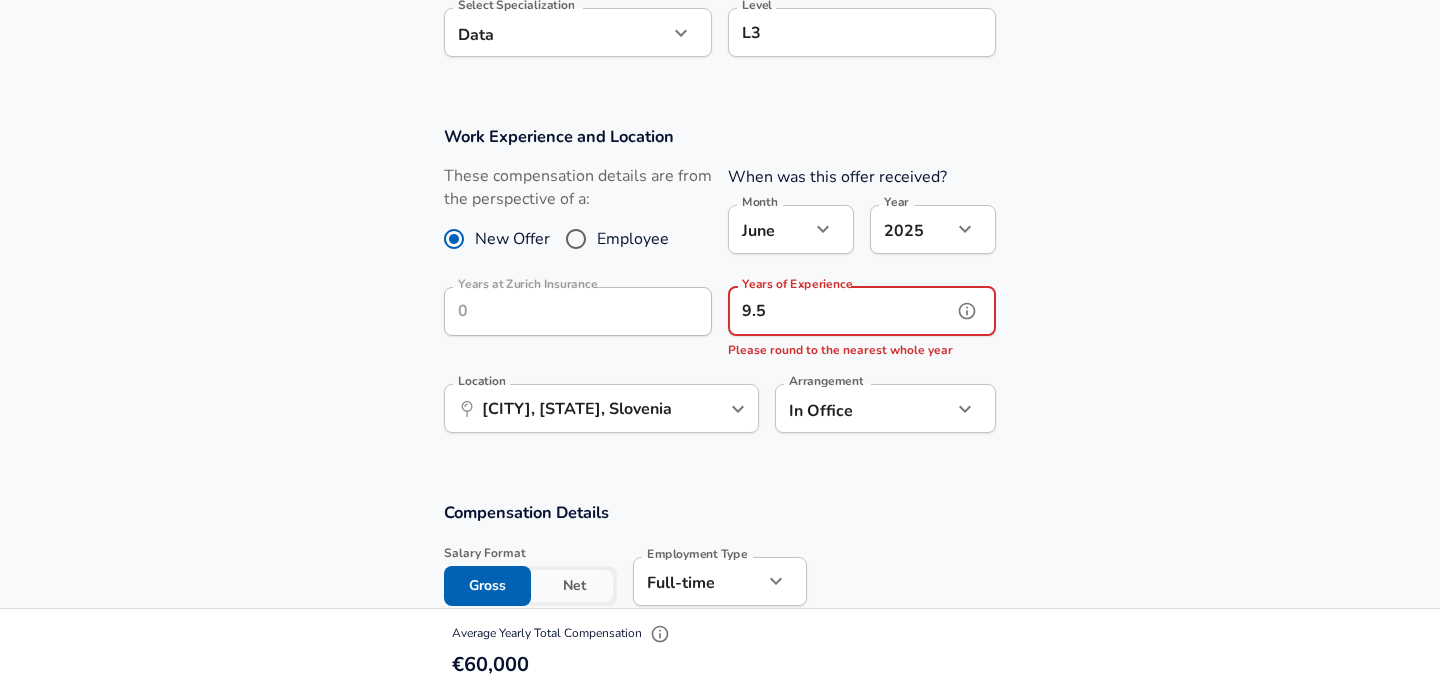click on "9.5" at bounding box center (840, 311) 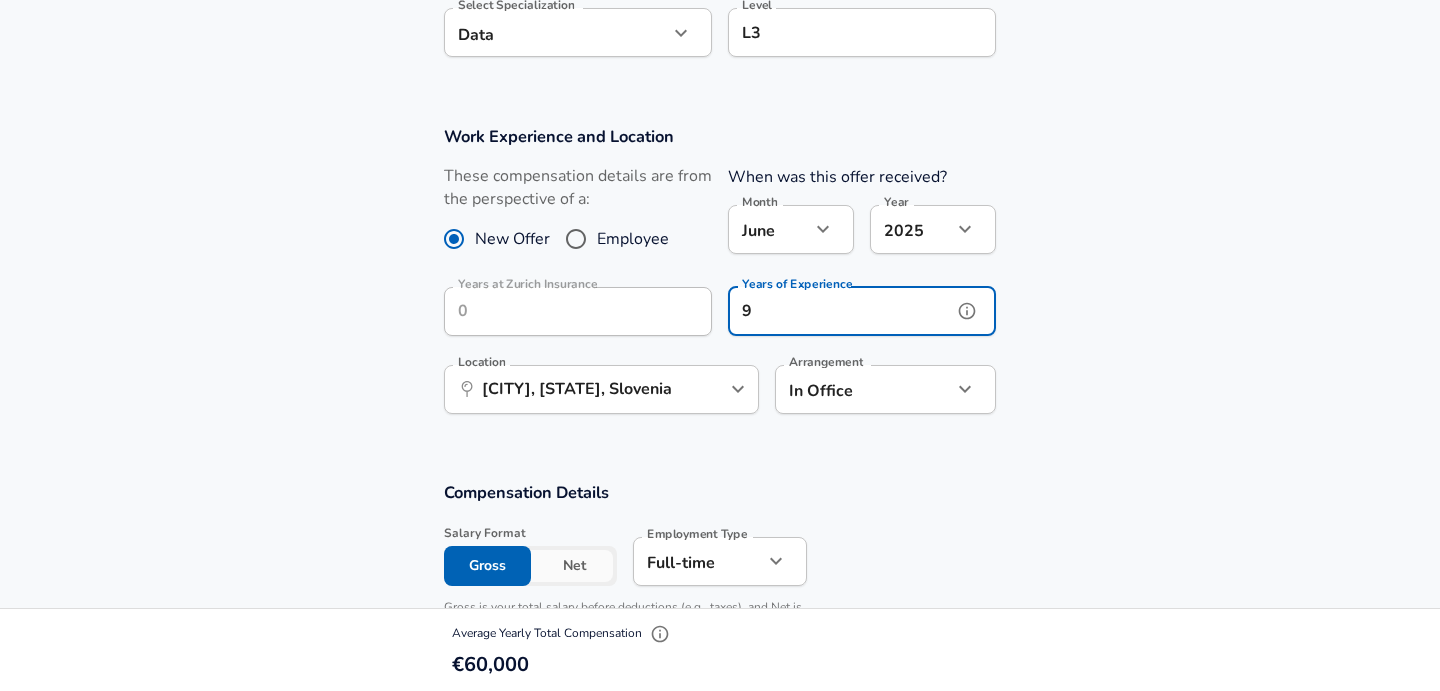 type on "9" 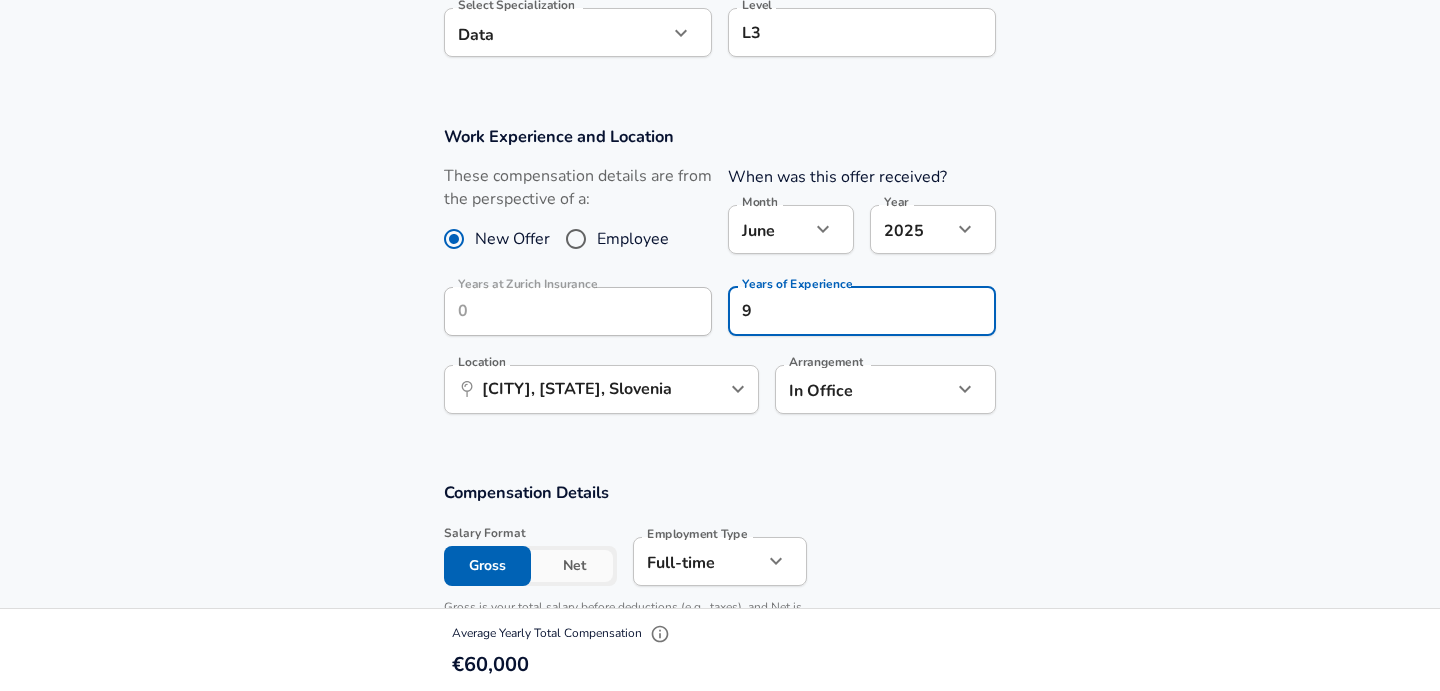 click on "Base Salary ​ 60.000 EUR ​ Base Salary Interval Annually yearly Interval If you receive a 13th or 14th month salary (sometimes known as ‘holiday pay’), include that amount here." at bounding box center (720, 625) 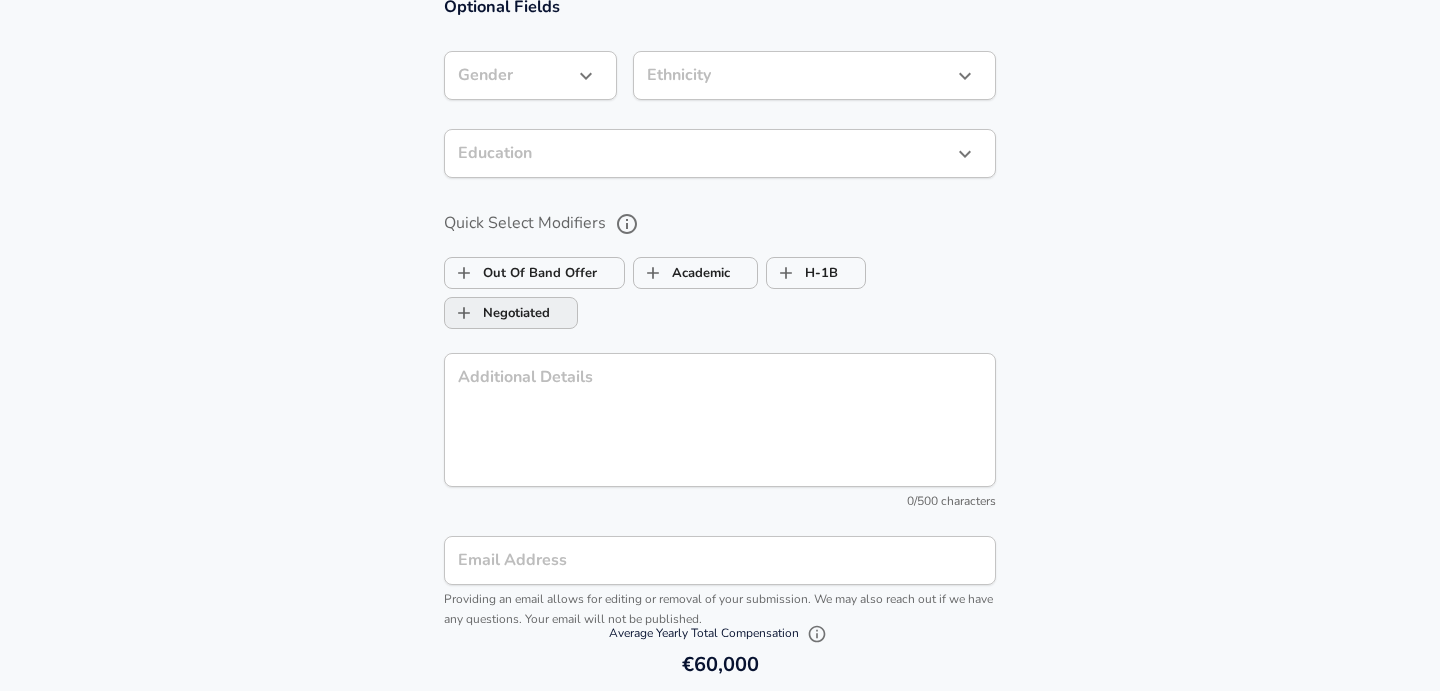 scroll, scrollTop: 2023, scrollLeft: 0, axis: vertical 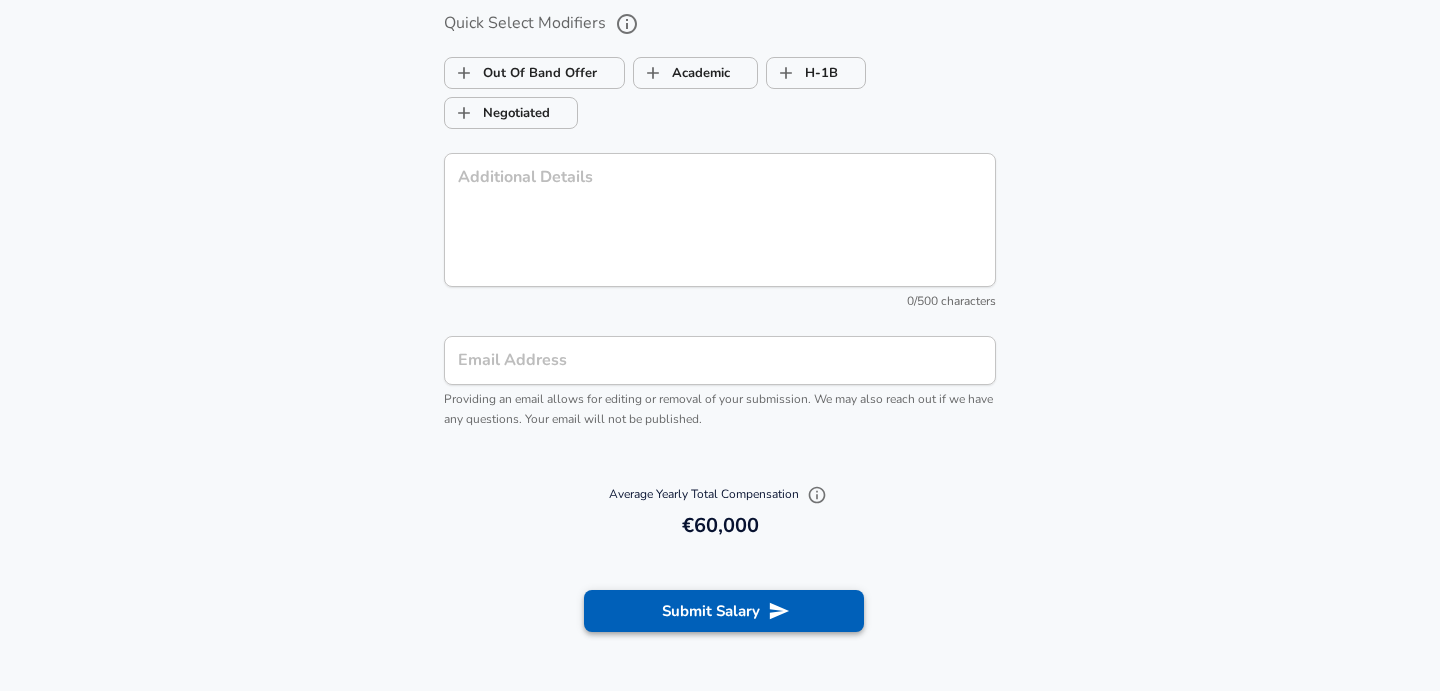 click on "Submit Salary" at bounding box center (724, 611) 